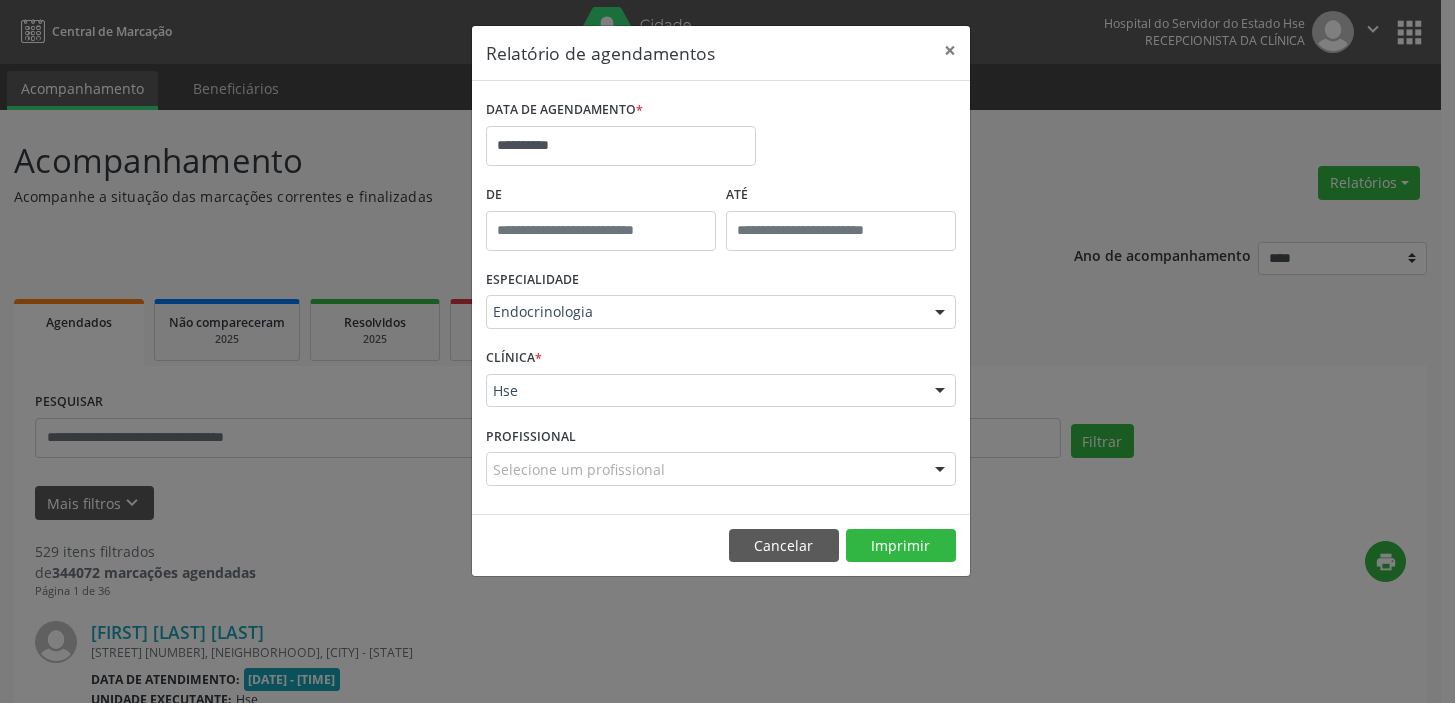 scroll, scrollTop: 0, scrollLeft: 0, axis: both 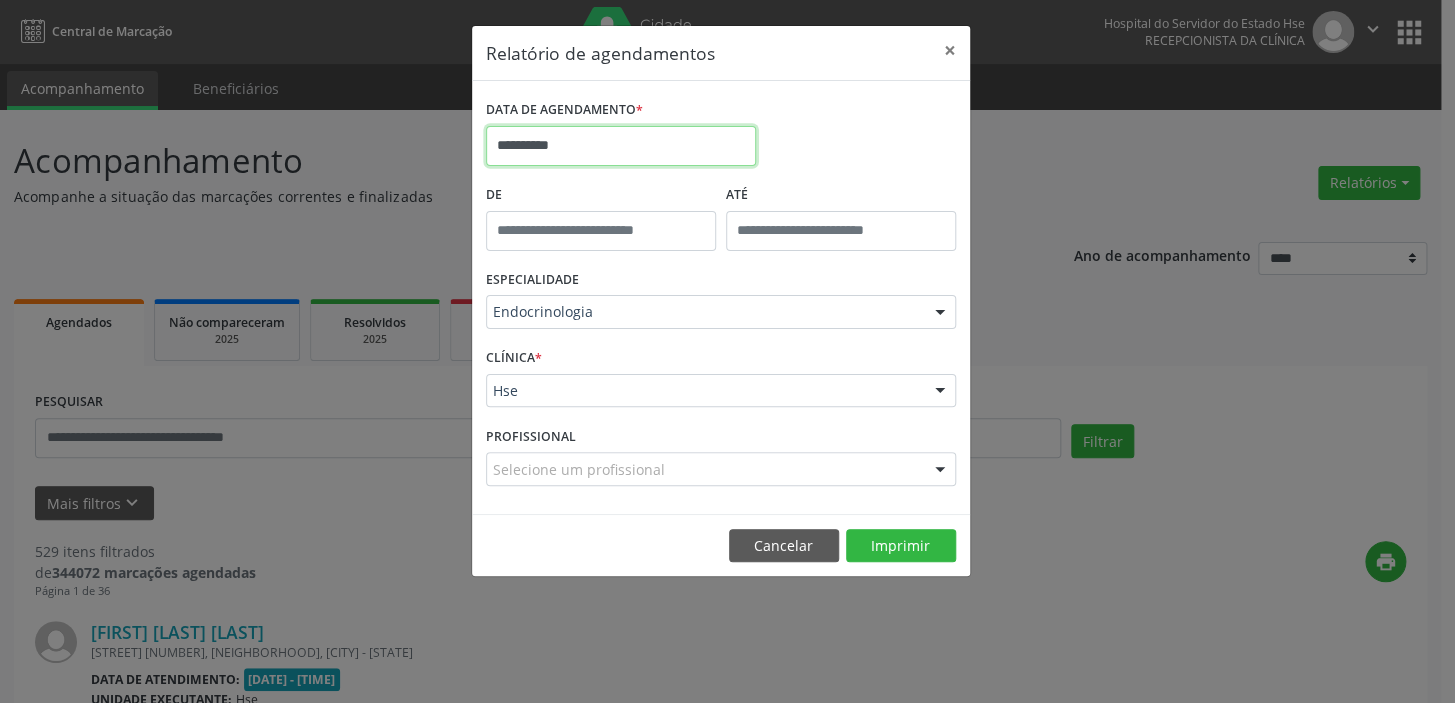 click on "**********" at bounding box center [621, 146] 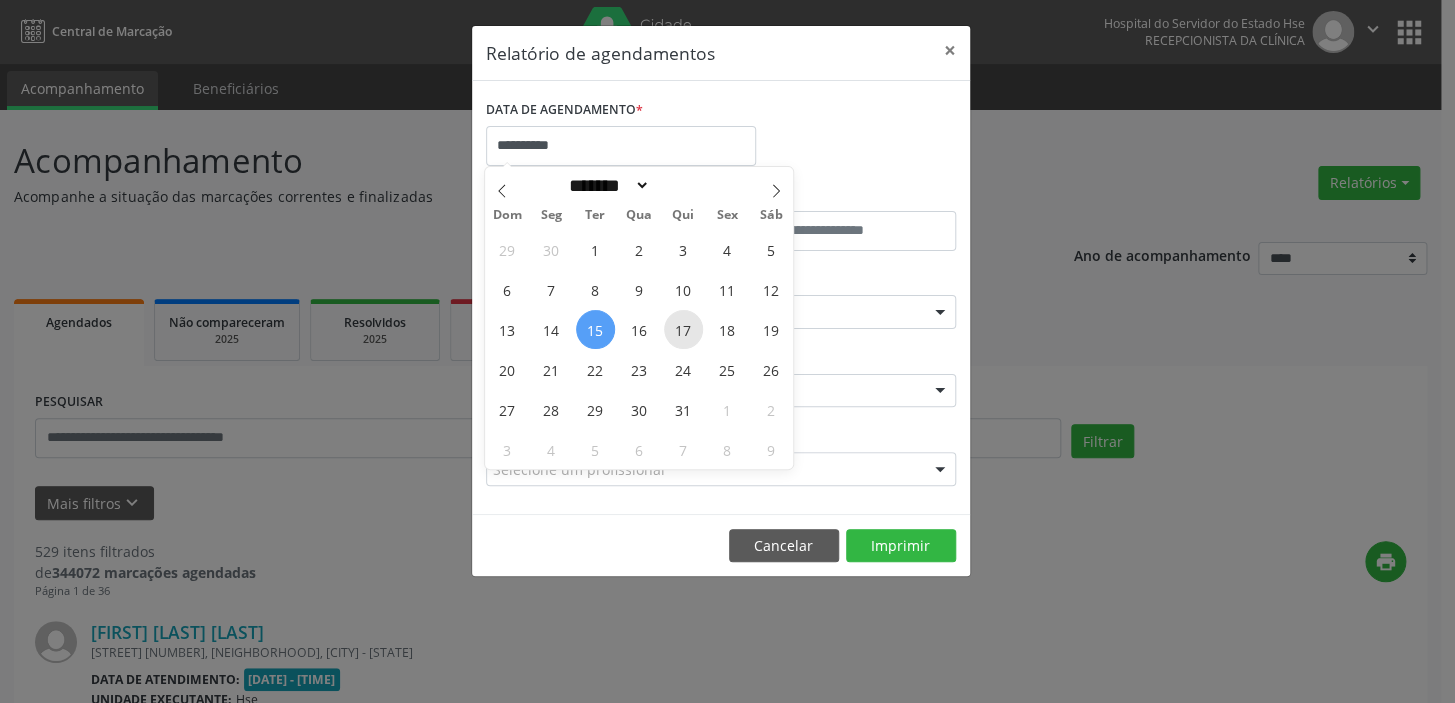 click on "17" at bounding box center (683, 329) 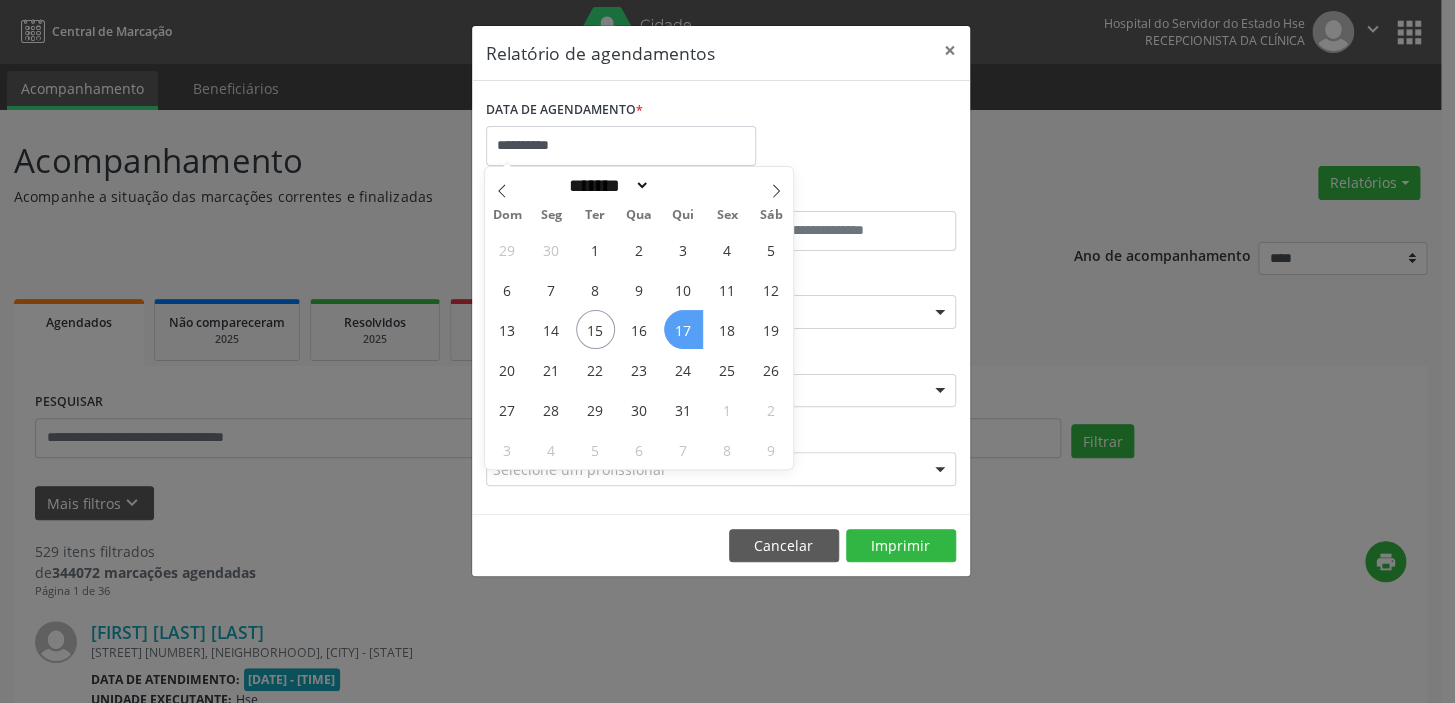 click on "17" at bounding box center (683, 329) 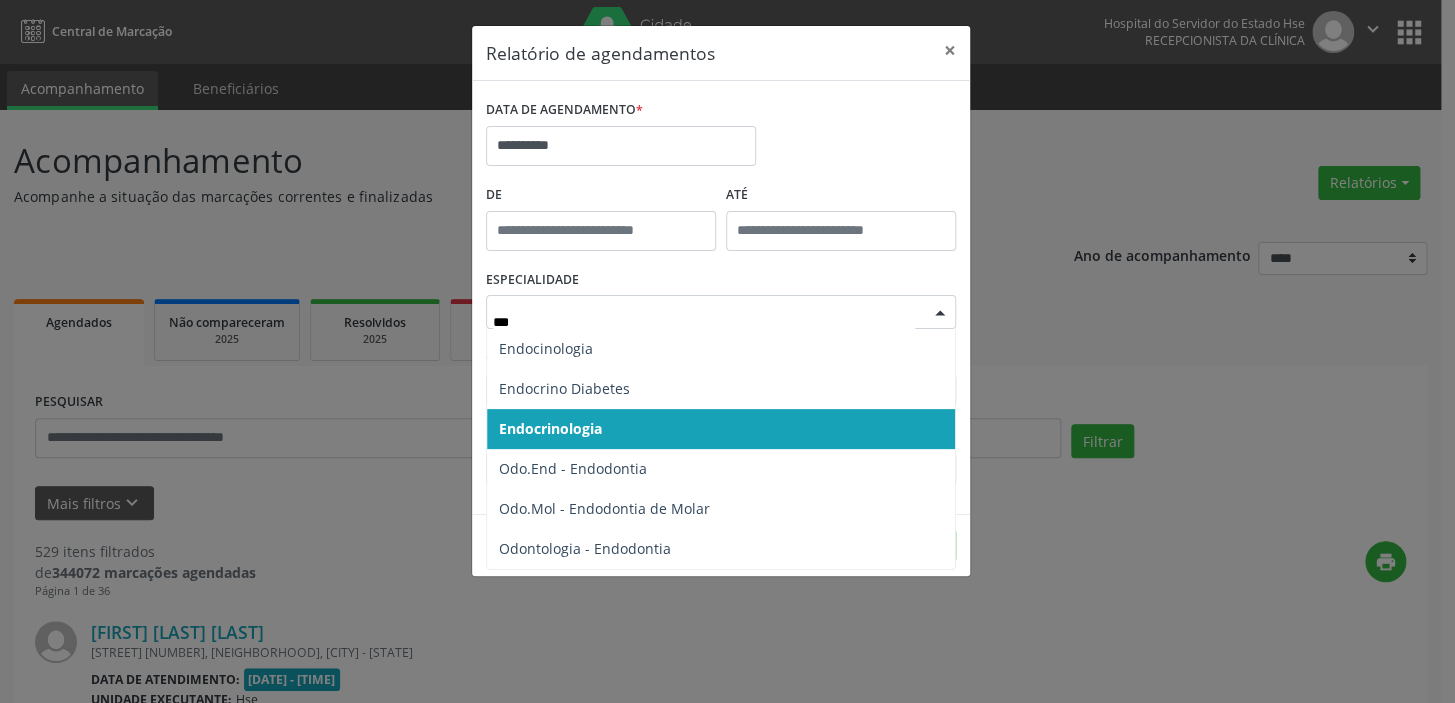 click on "Endocrinologia" at bounding box center [721, 429] 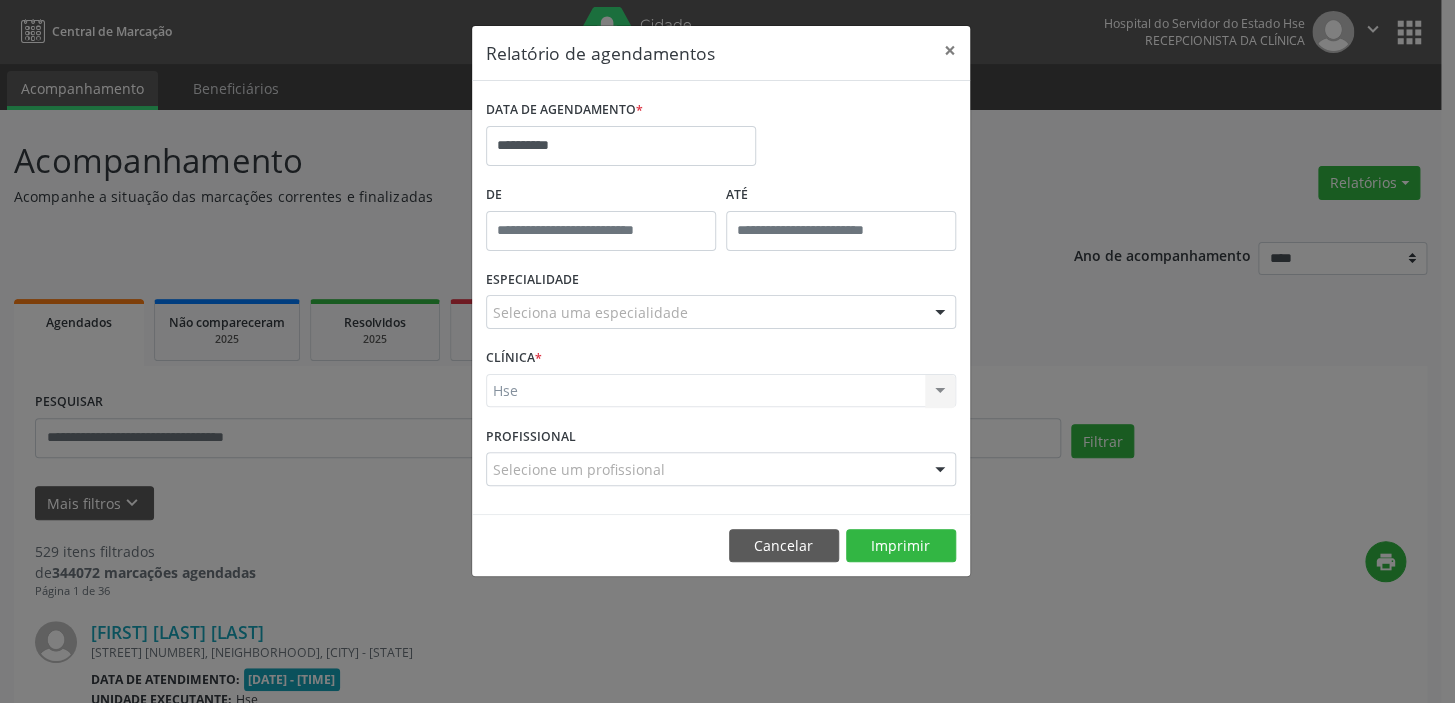 click on "Seleciona uma especialidade" at bounding box center (721, 312) 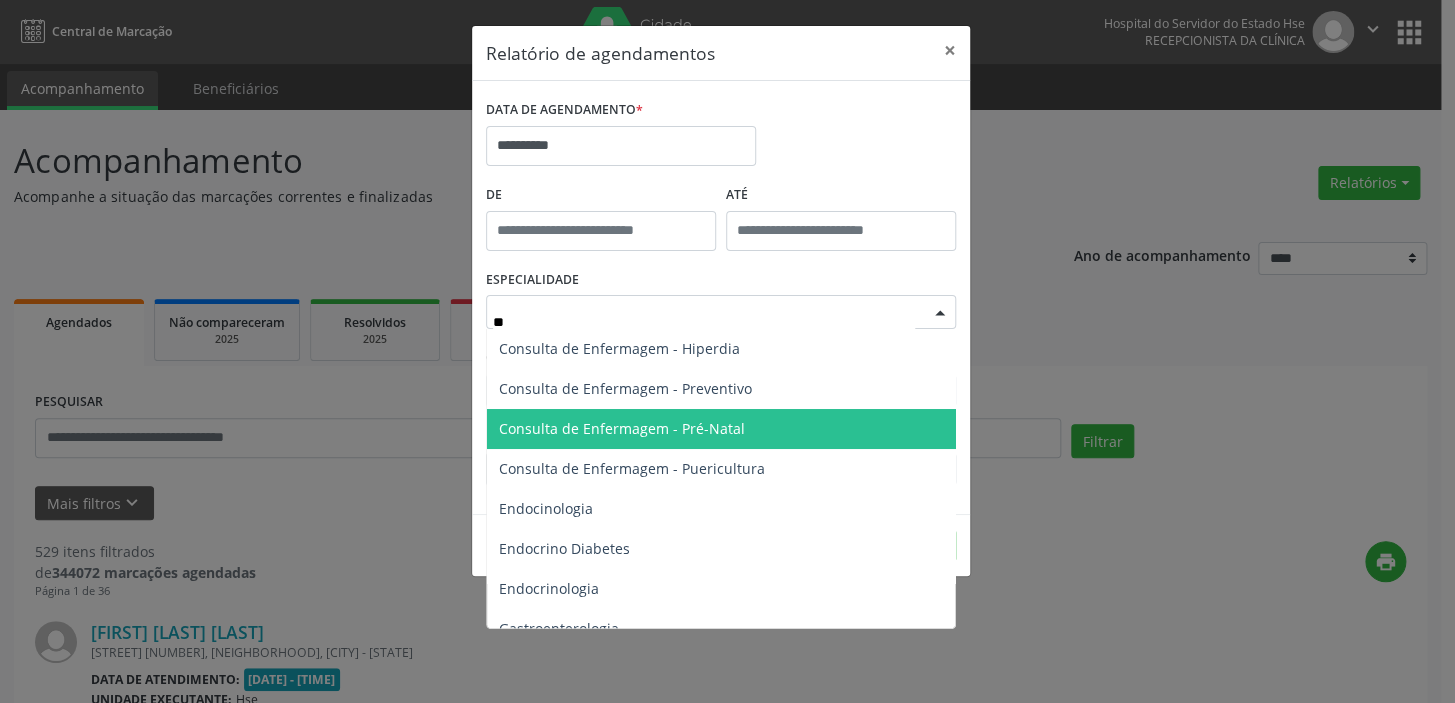 type on "***" 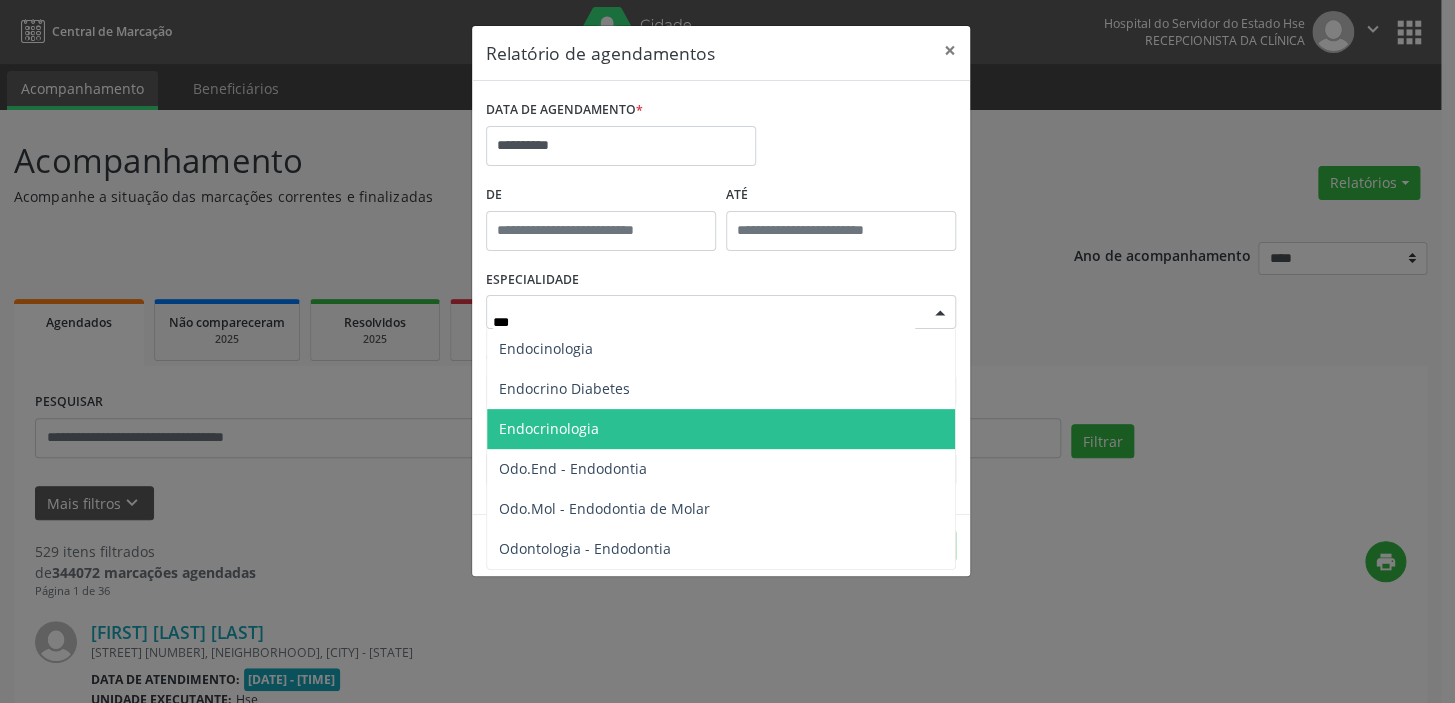 click on "Endocrinologia" at bounding box center (549, 428) 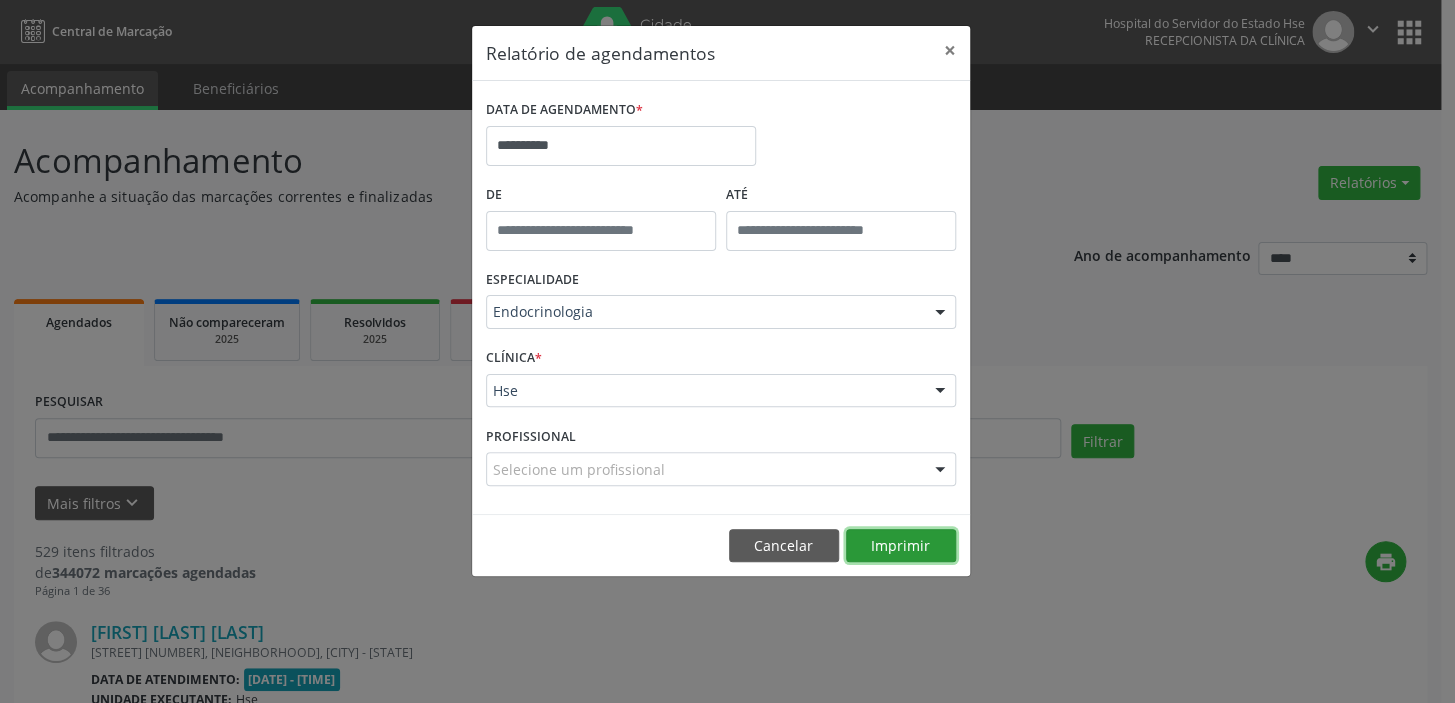 click on "Imprimir" at bounding box center (901, 546) 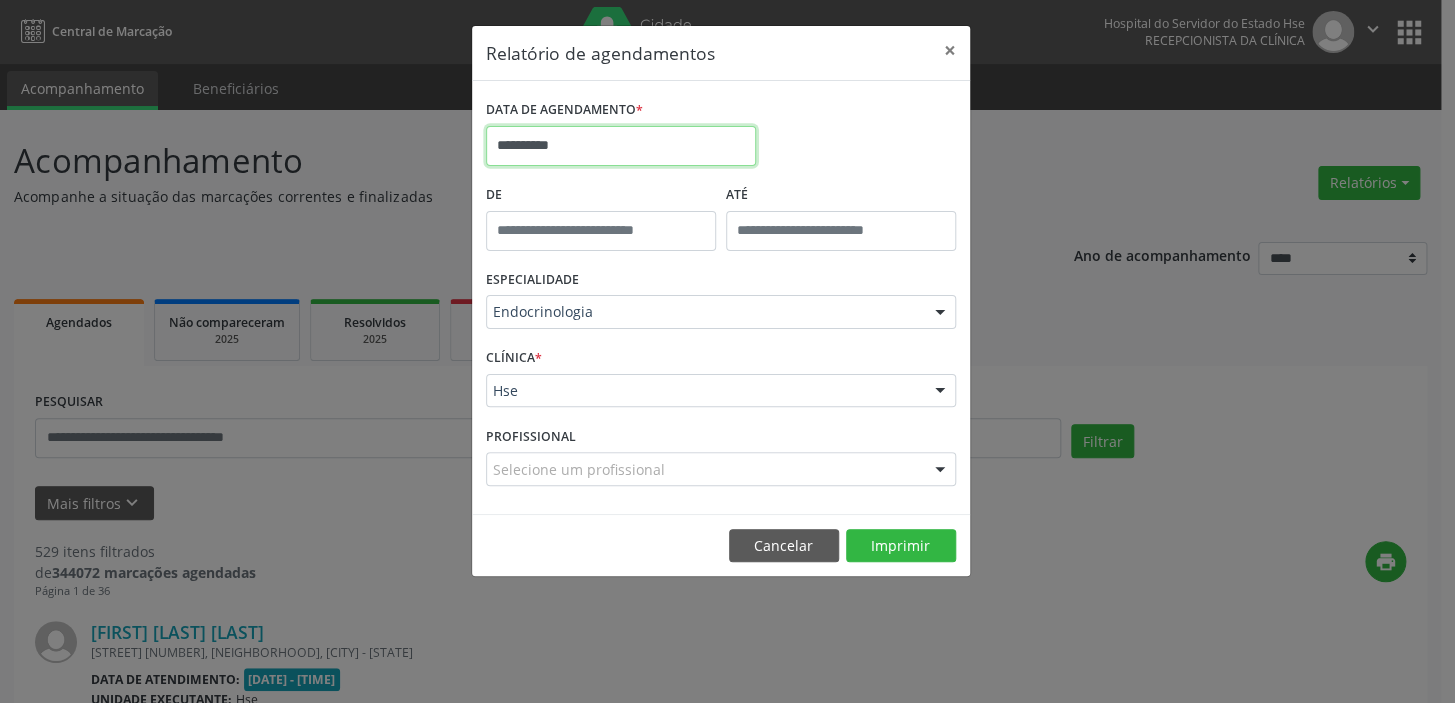 click on "**********" at bounding box center [621, 146] 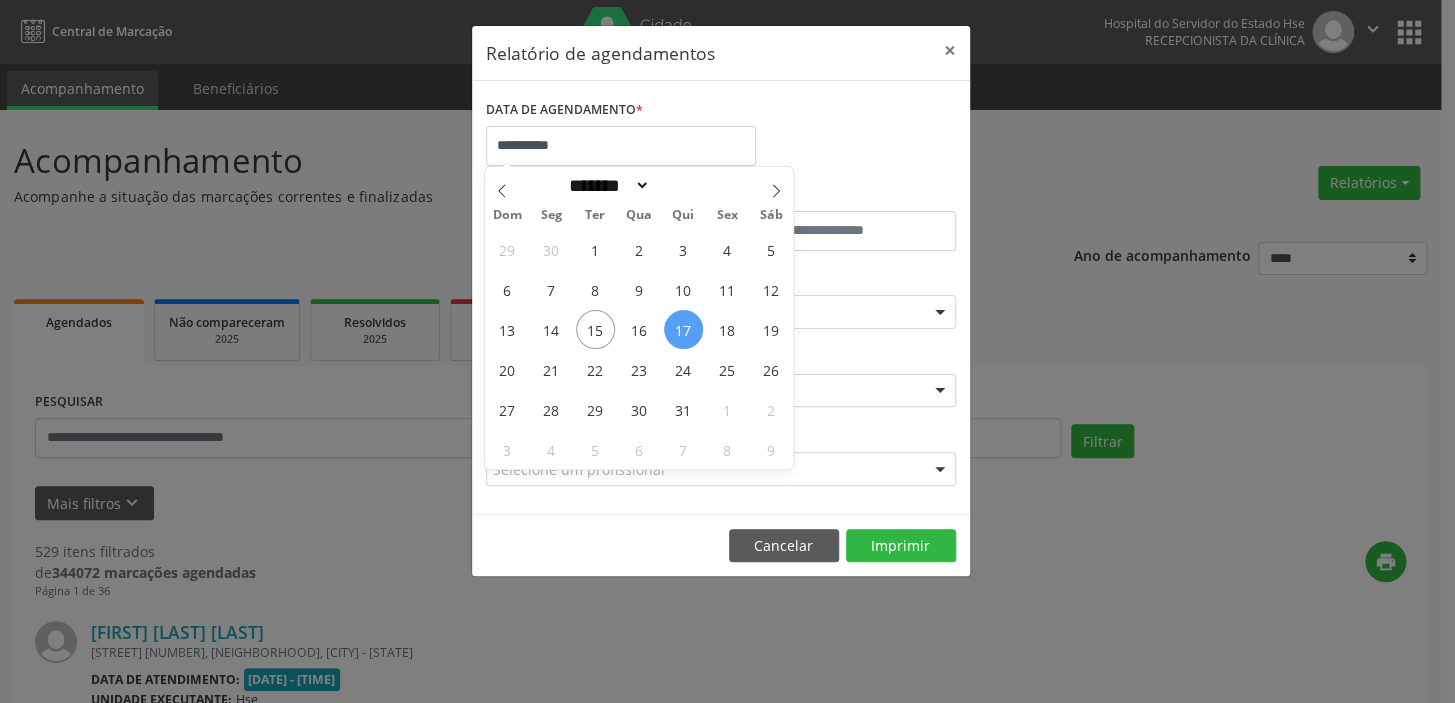 click on "17" at bounding box center (683, 329) 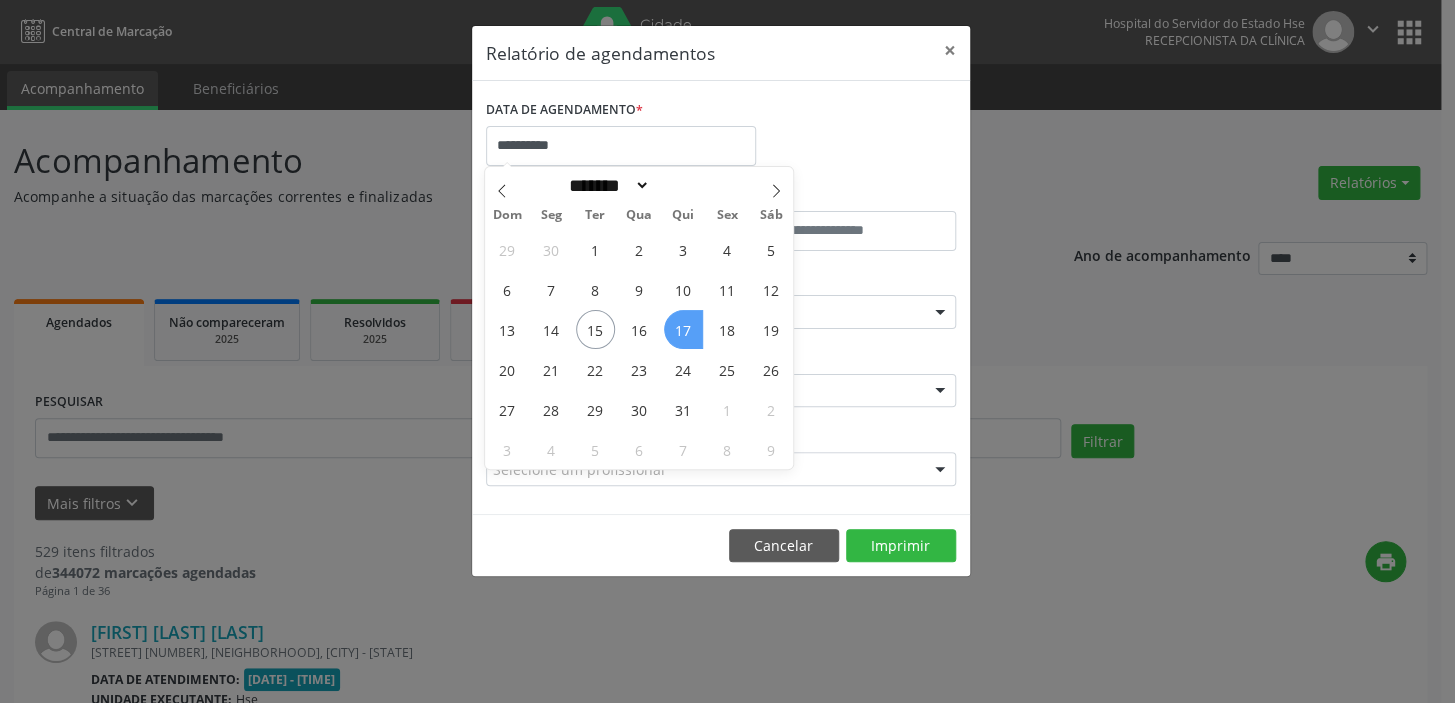 click on "17" at bounding box center [683, 329] 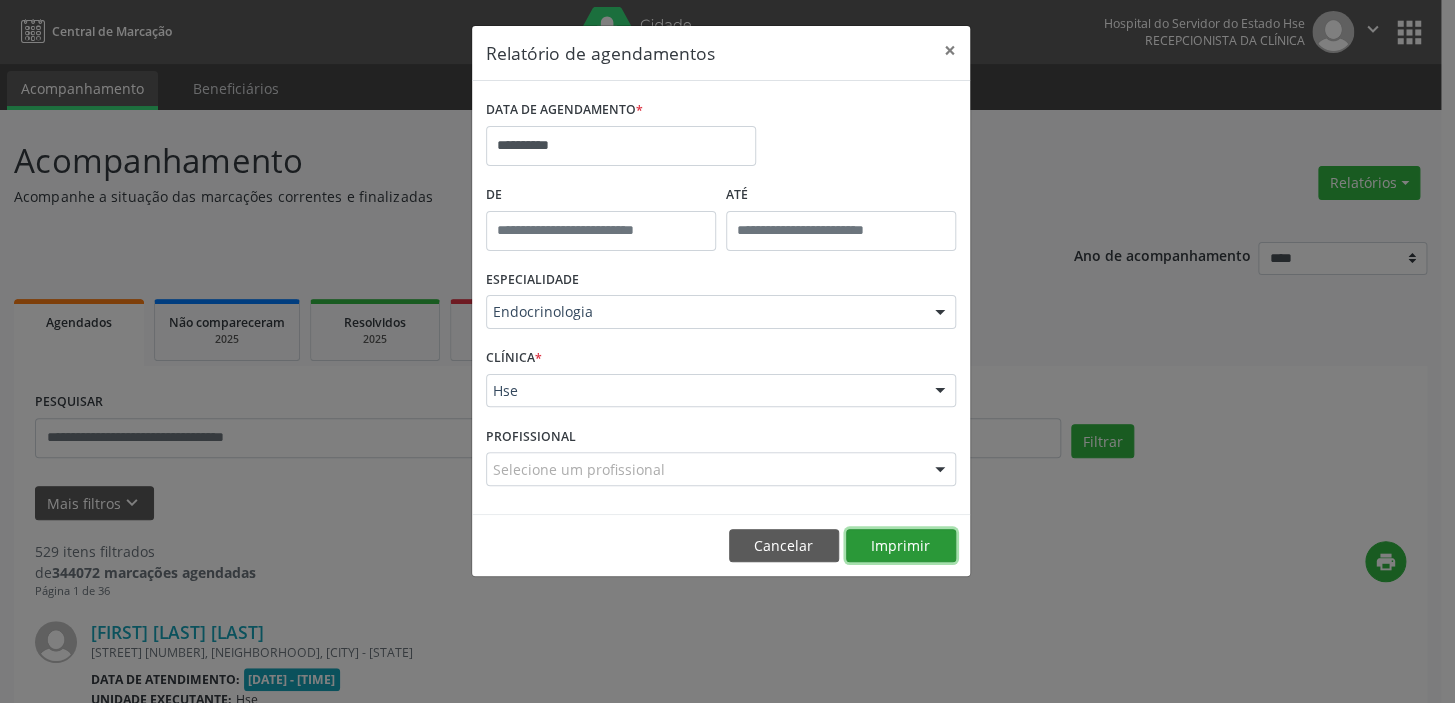 click on "Imprimir" at bounding box center (901, 546) 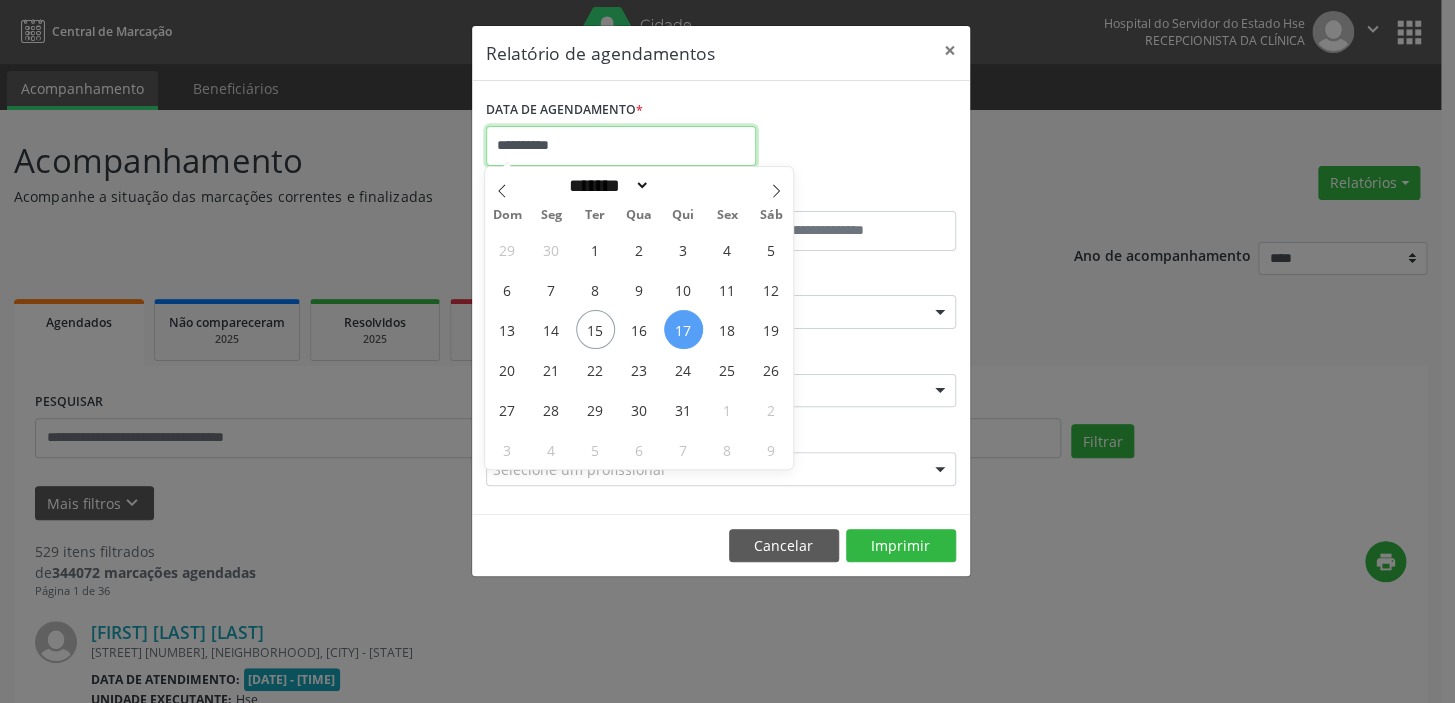 click on "**********" at bounding box center [621, 146] 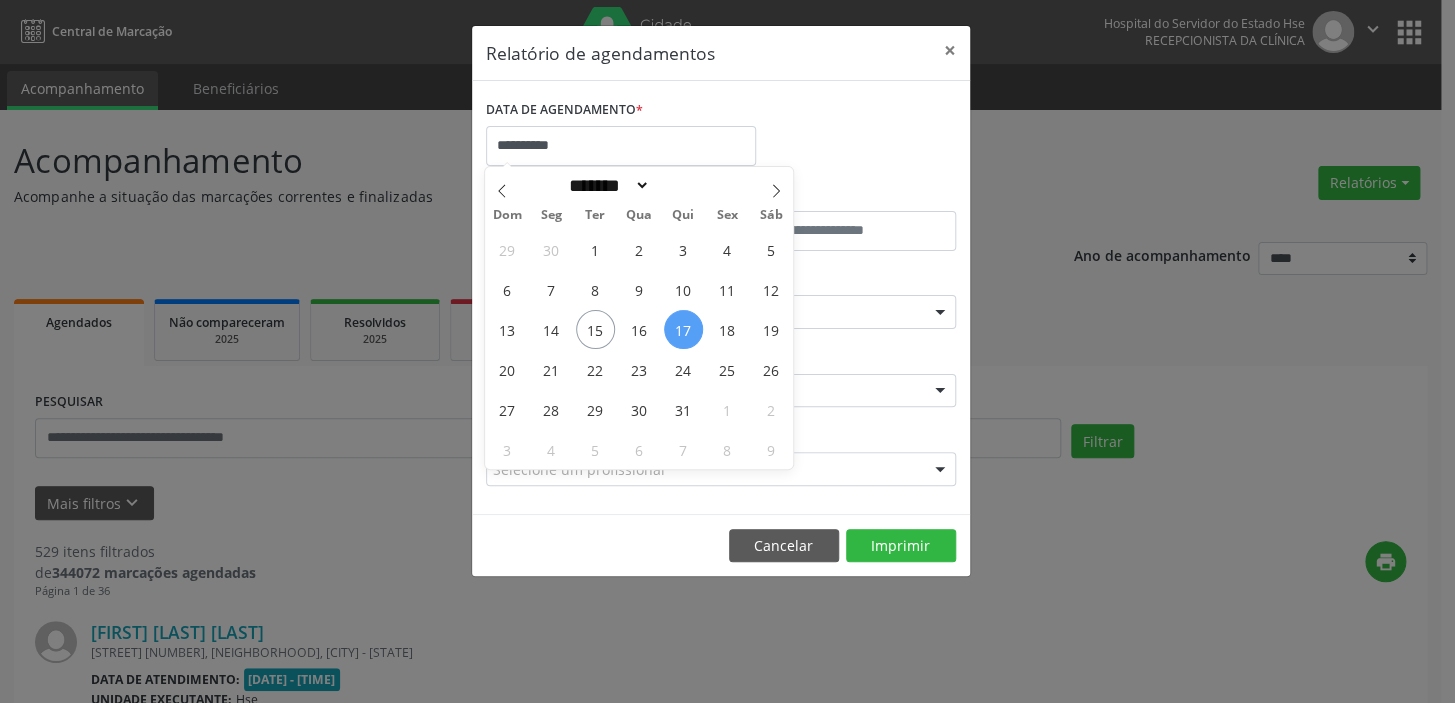 click on "17" at bounding box center (683, 329) 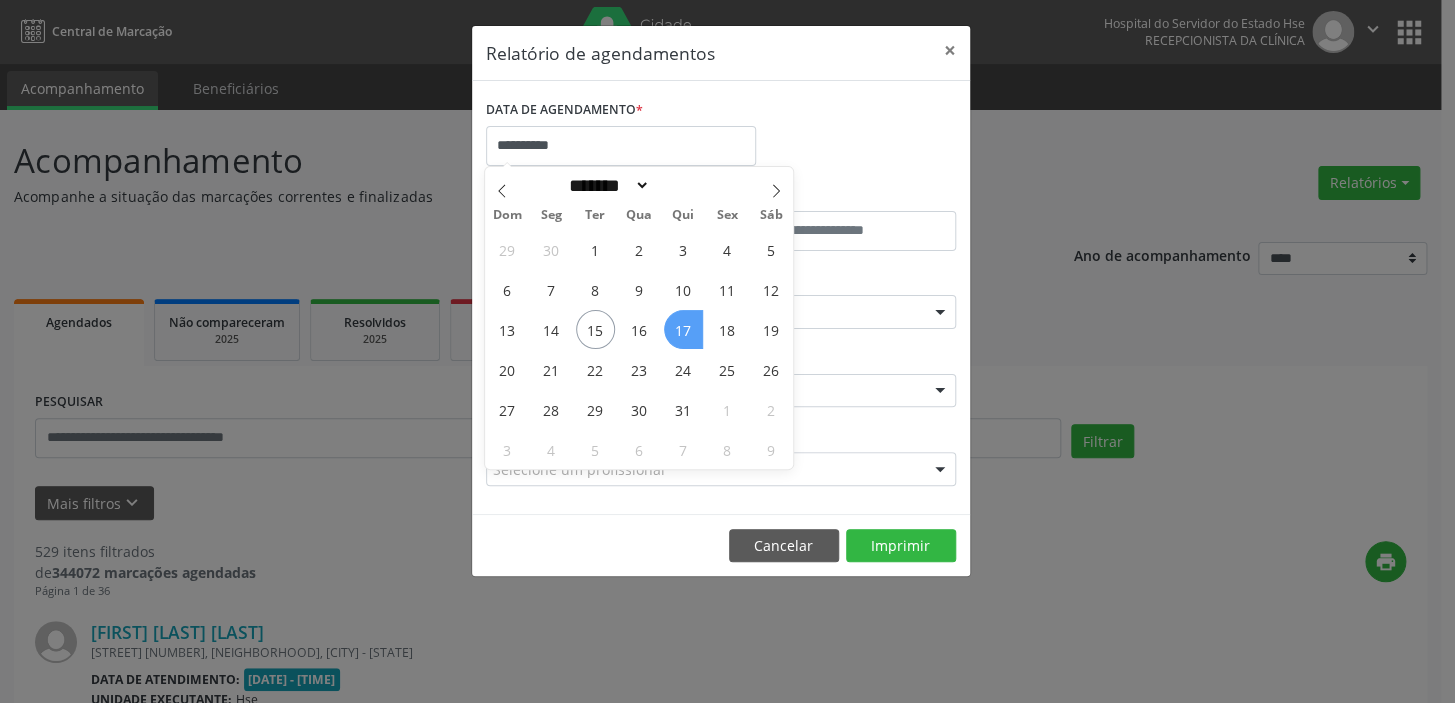 click on "17" at bounding box center [683, 329] 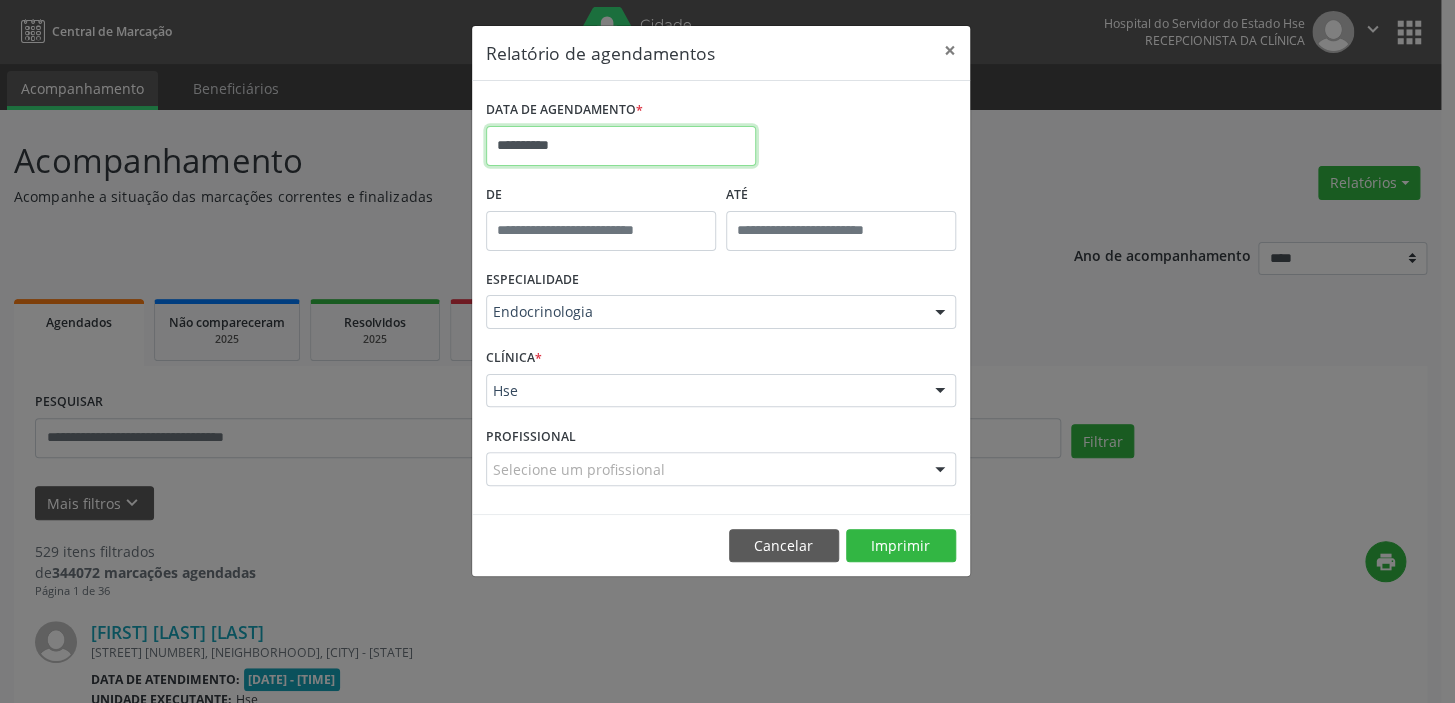 click on "**********" at bounding box center [621, 146] 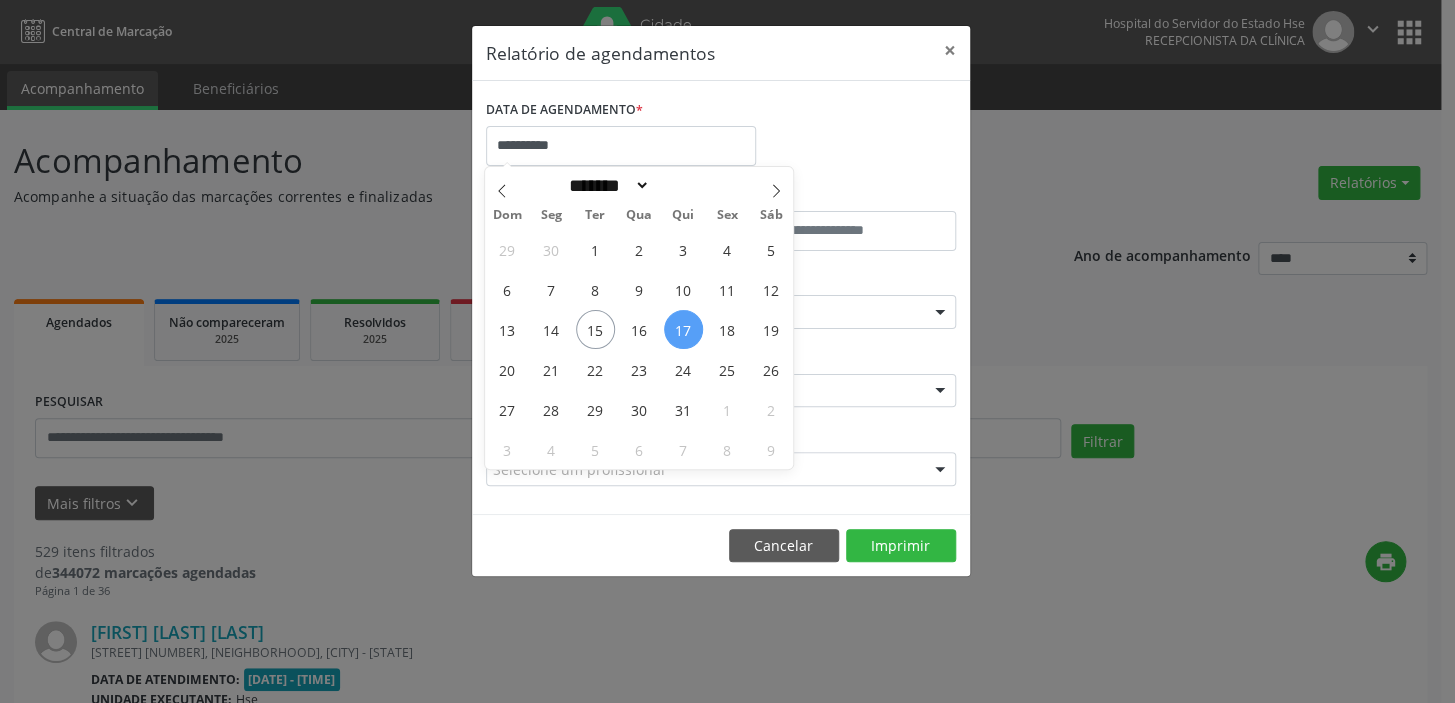 click on "17" at bounding box center (683, 329) 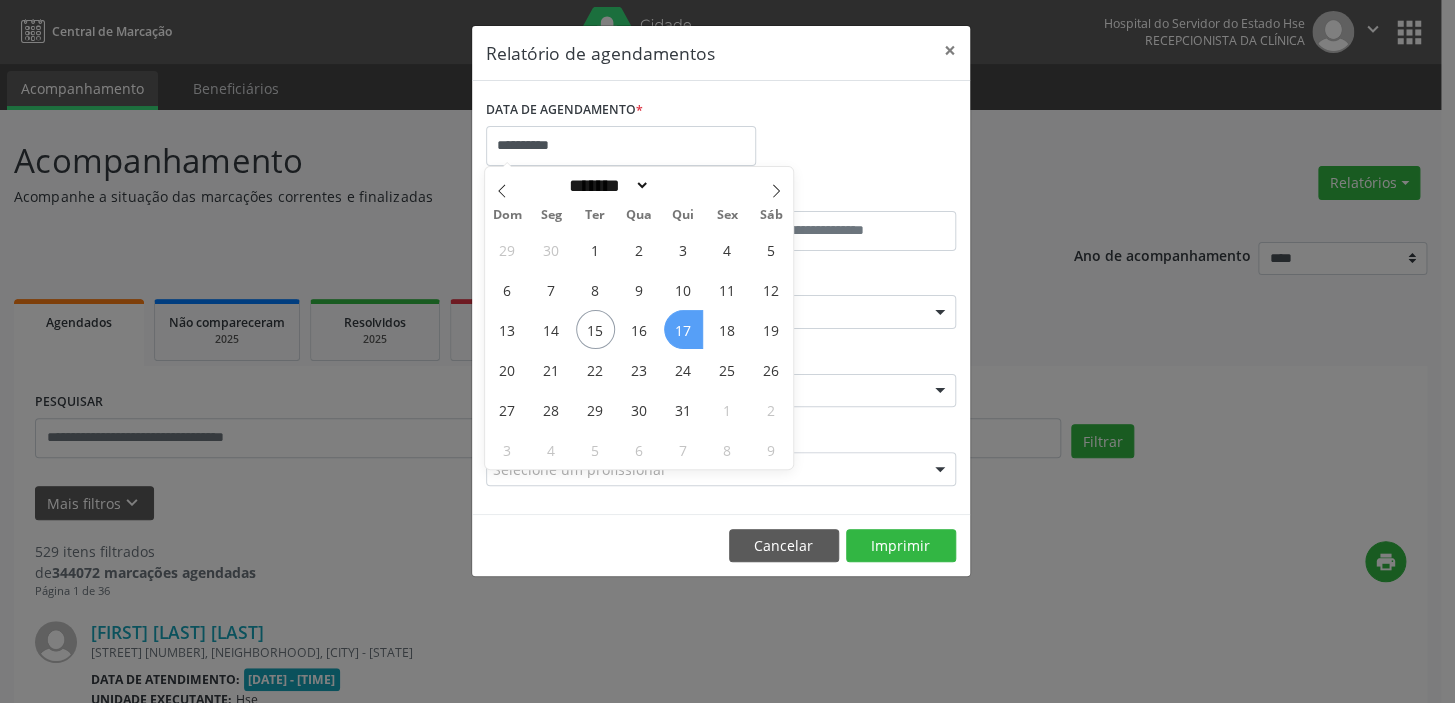 click on "17" at bounding box center [683, 329] 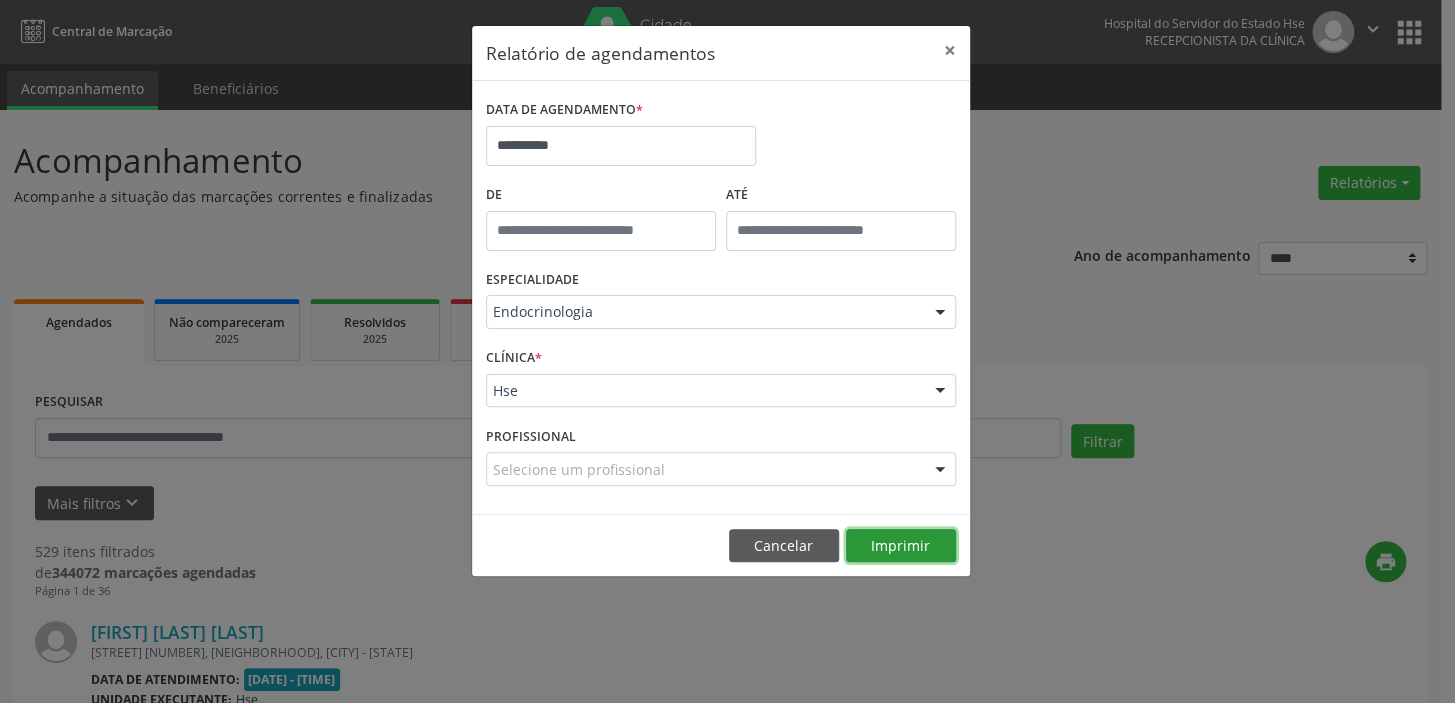 click on "Imprimir" at bounding box center (901, 546) 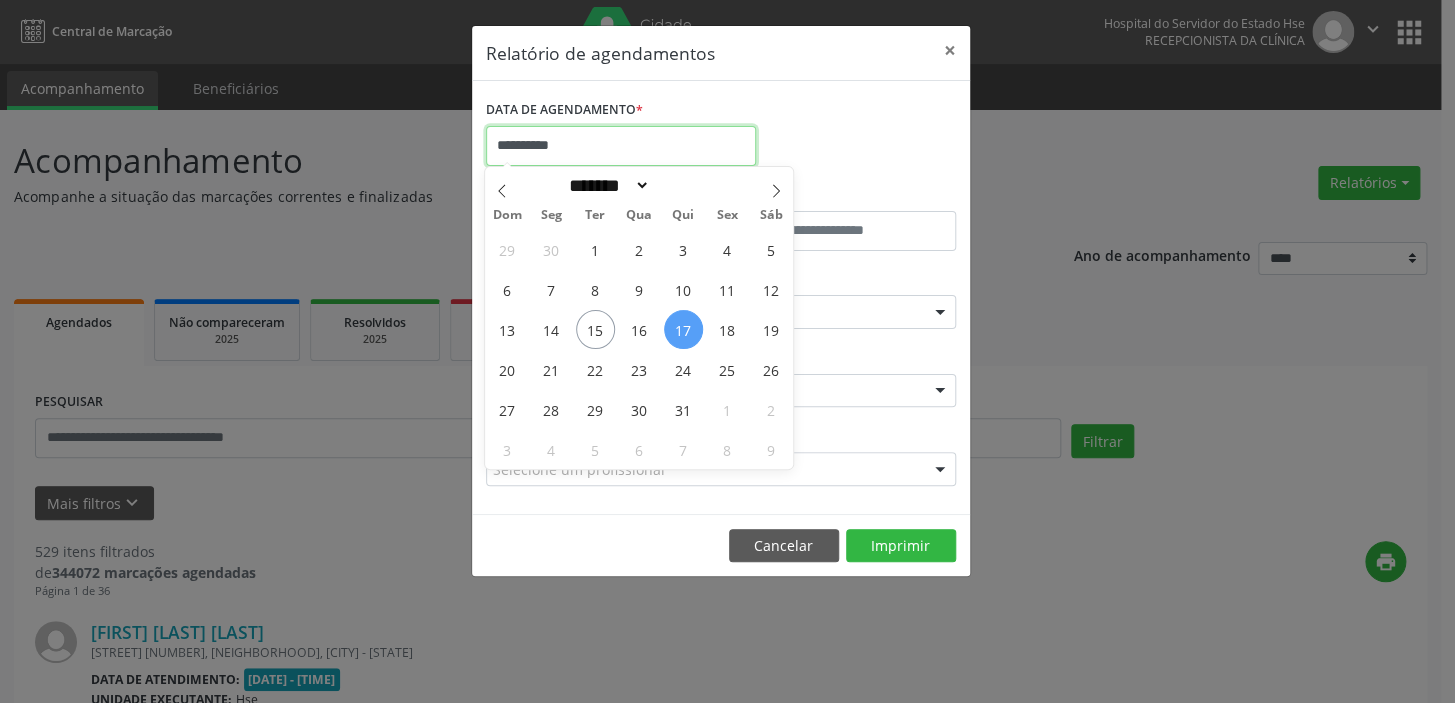 click on "**********" at bounding box center [621, 146] 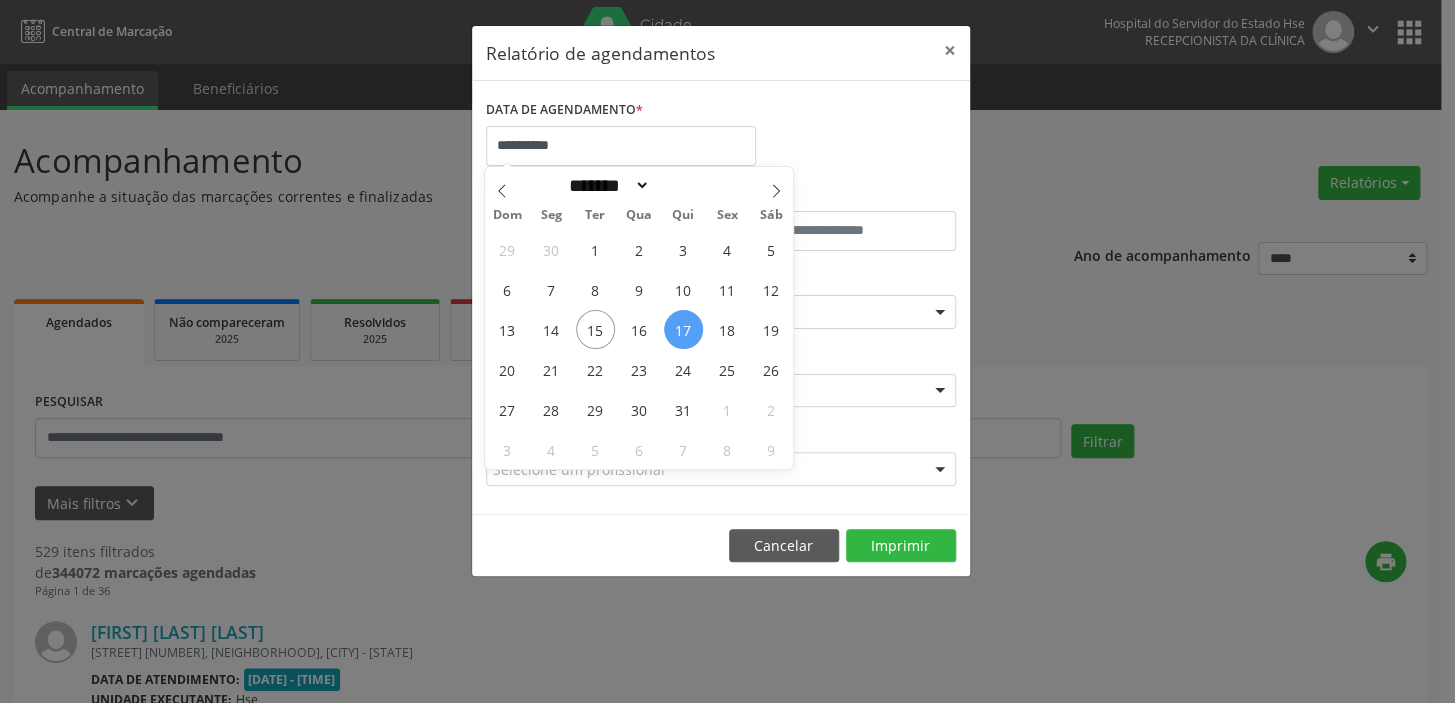 click on "17" at bounding box center (683, 329) 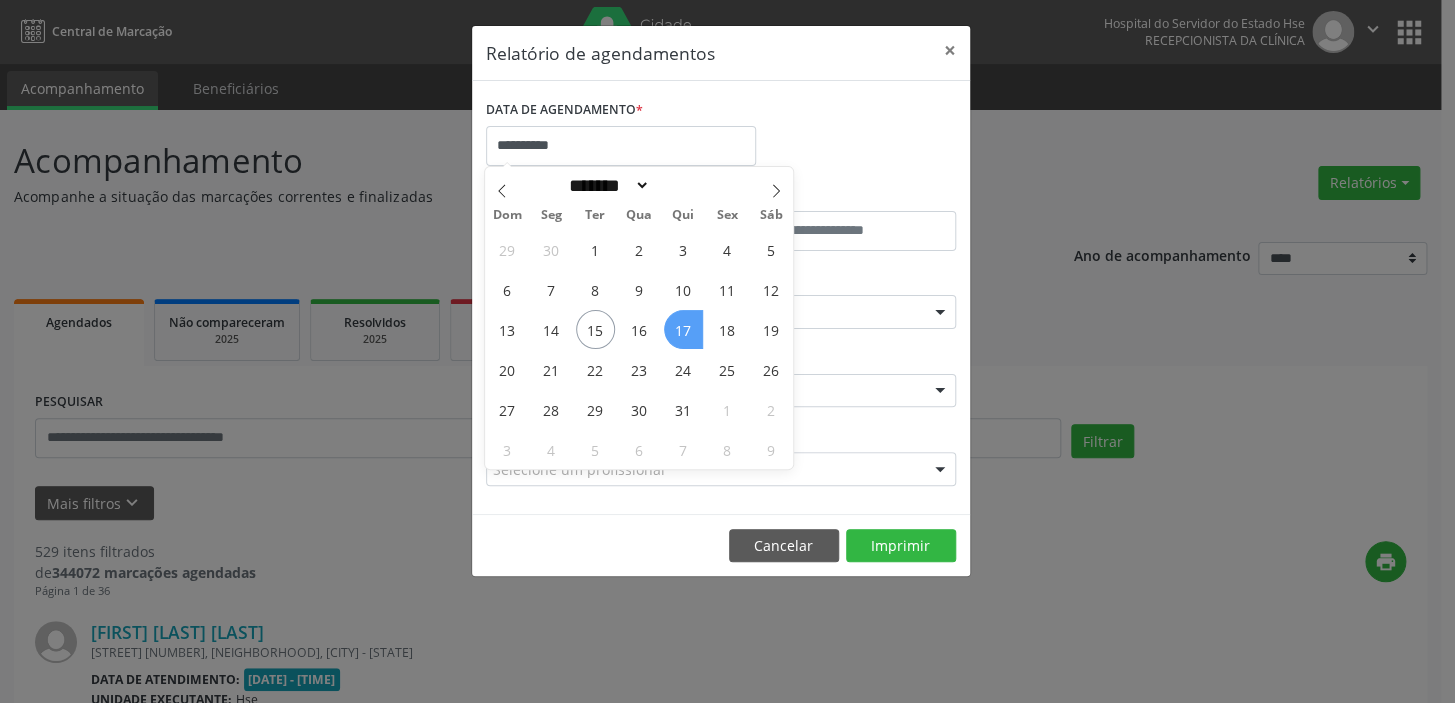 type on "**********" 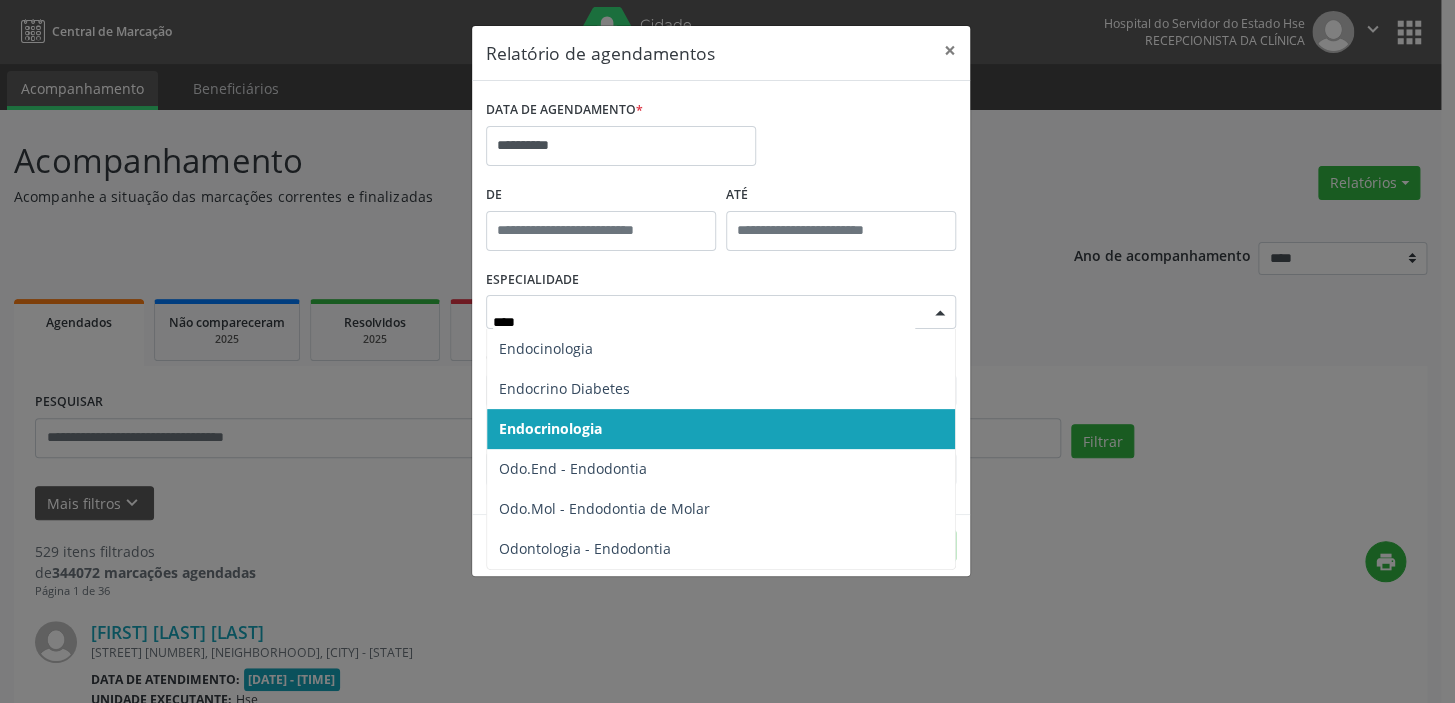 click on "Endocrinologia" at bounding box center [550, 428] 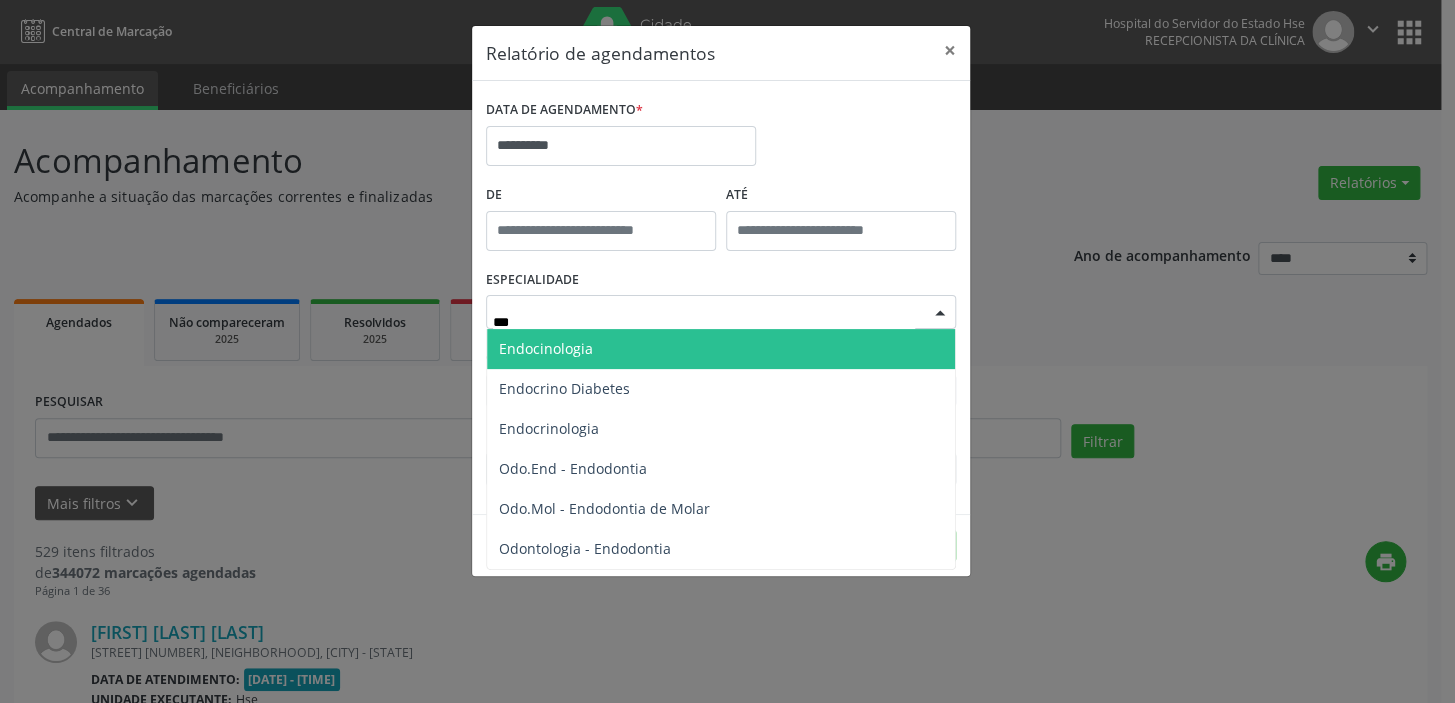 click on "***" at bounding box center (704, 322) 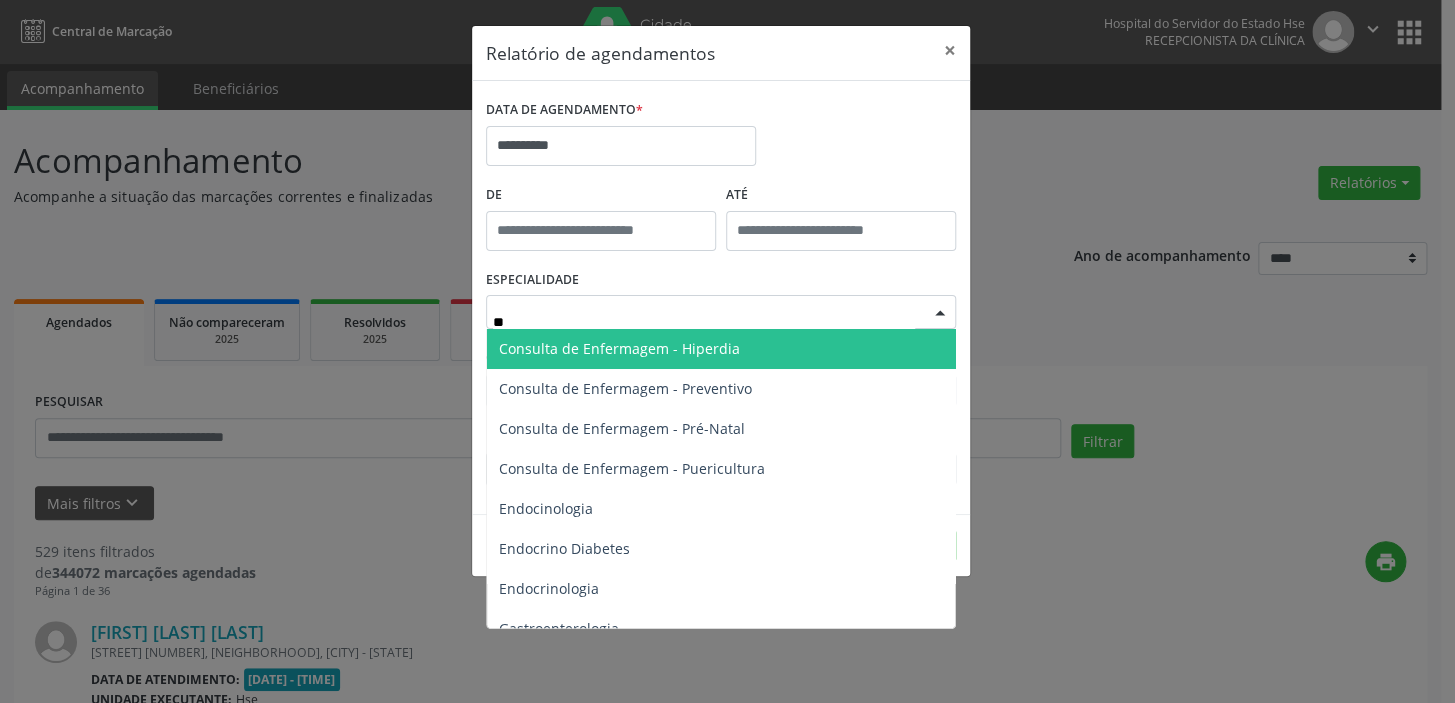 type on "*" 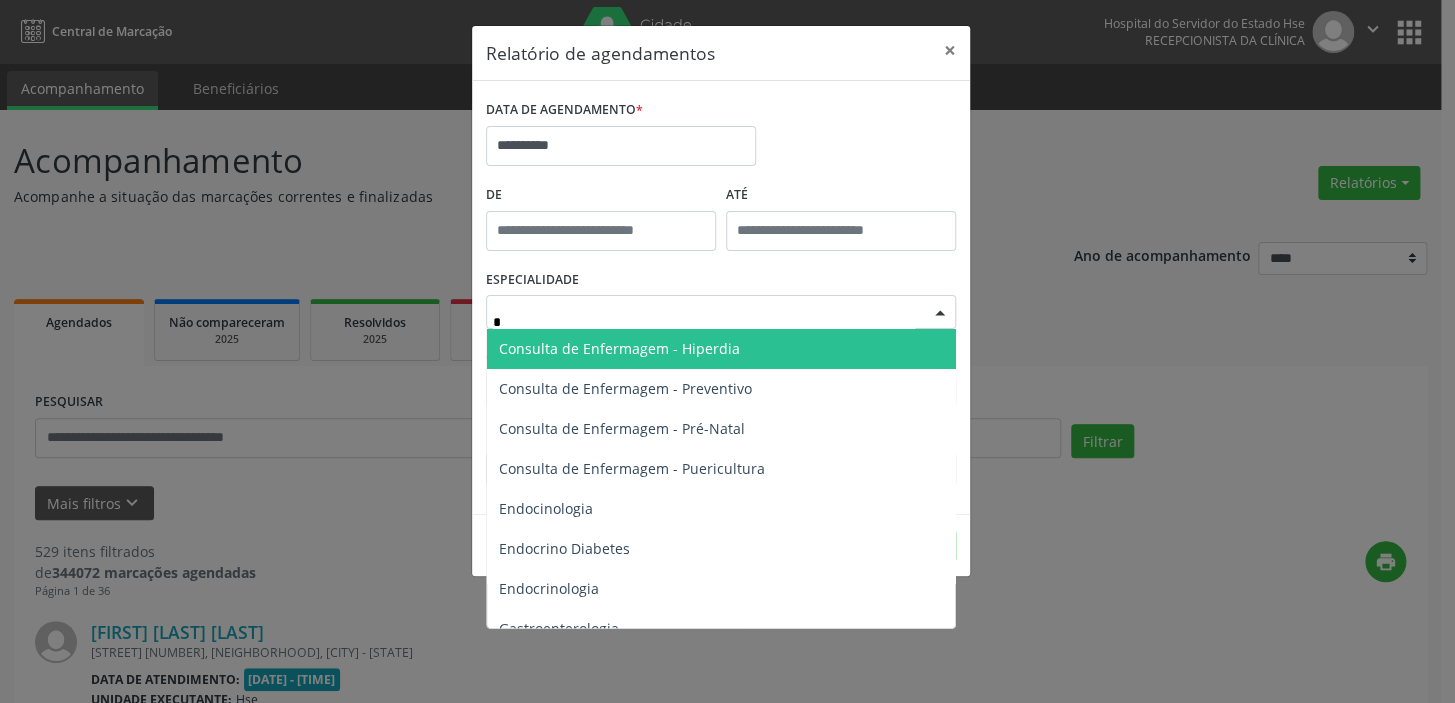 type 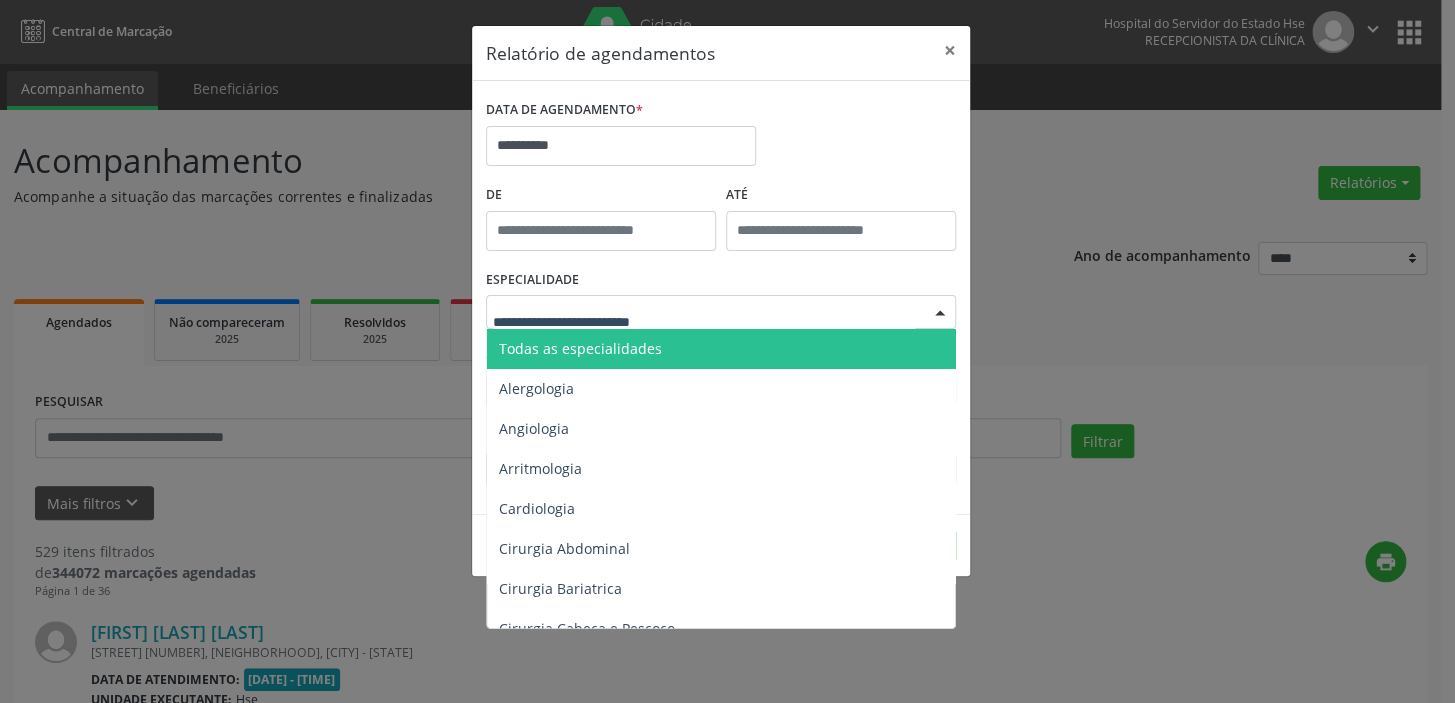 click on "Todas as especialidades" at bounding box center (722, 349) 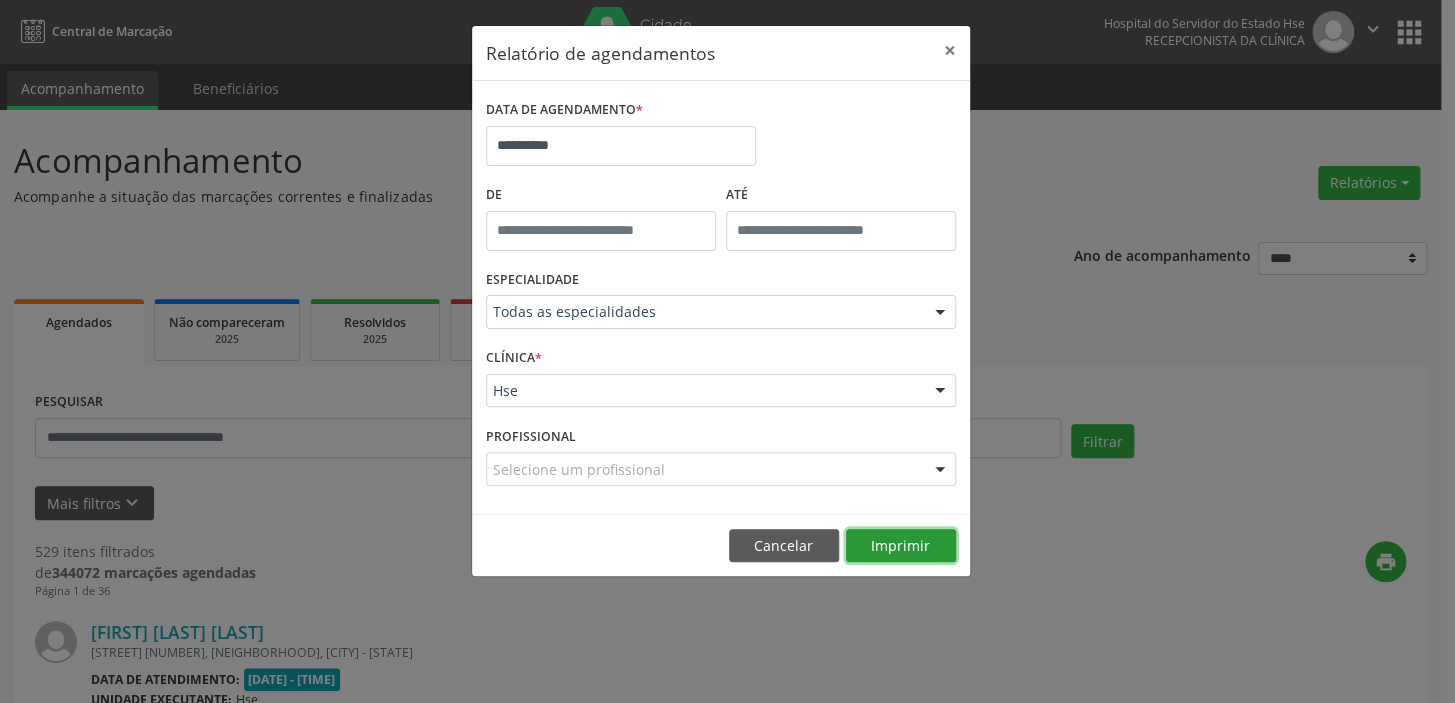 click on "Imprimir" at bounding box center [901, 546] 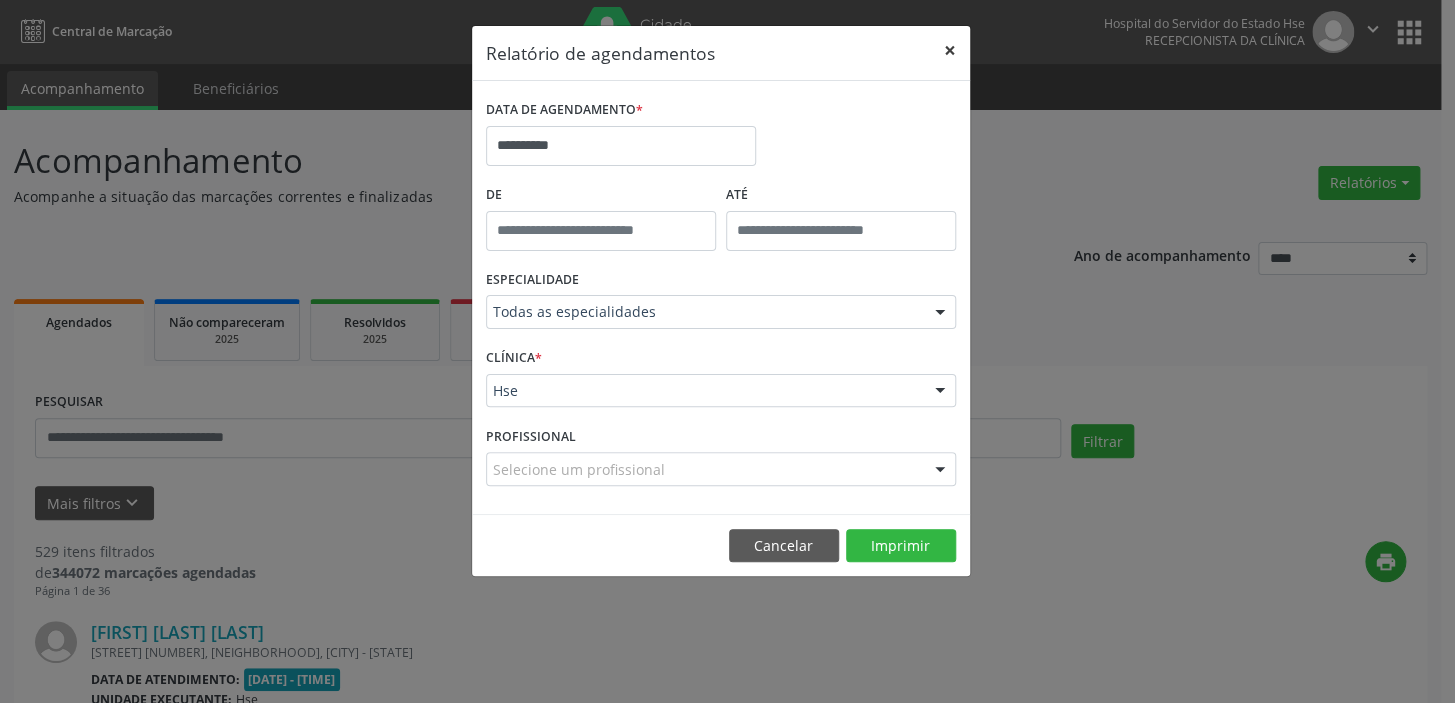 click on "×" at bounding box center (950, 50) 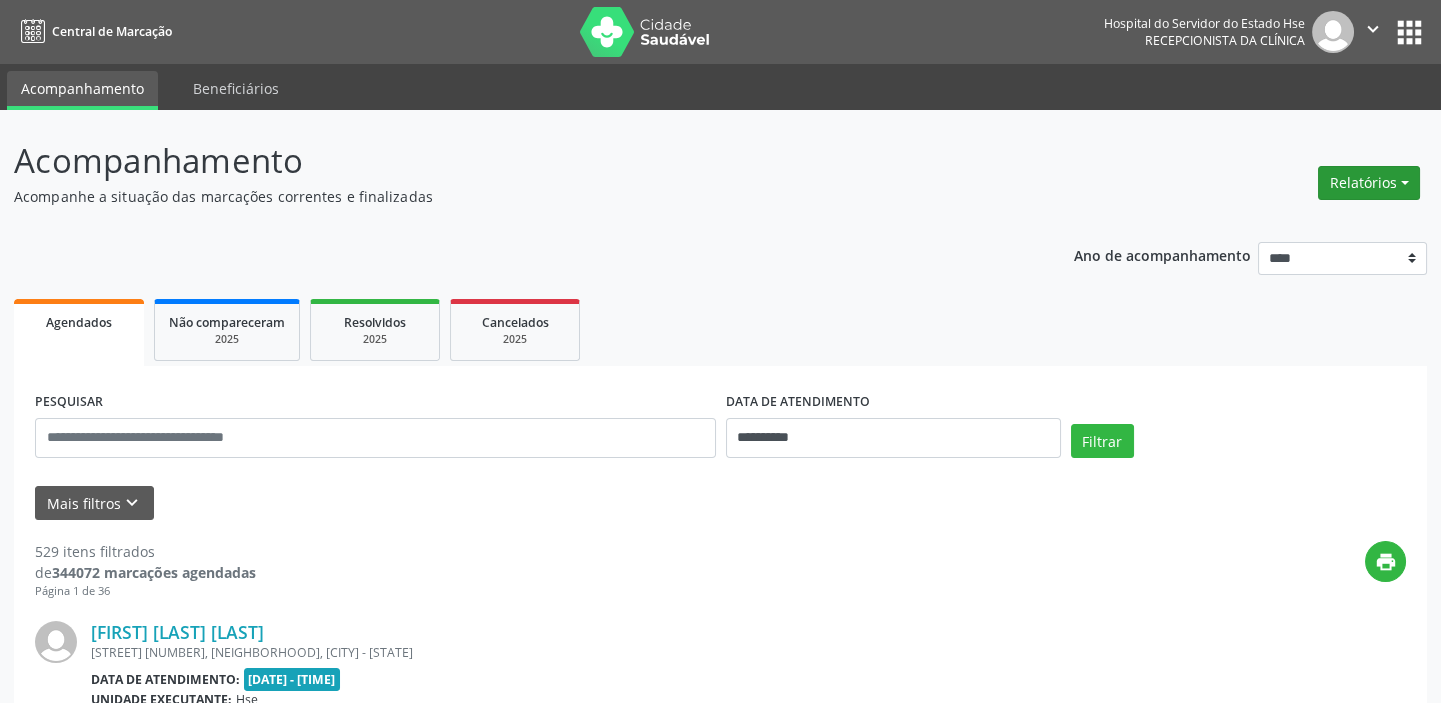 click on "Relatórios" at bounding box center [1369, 183] 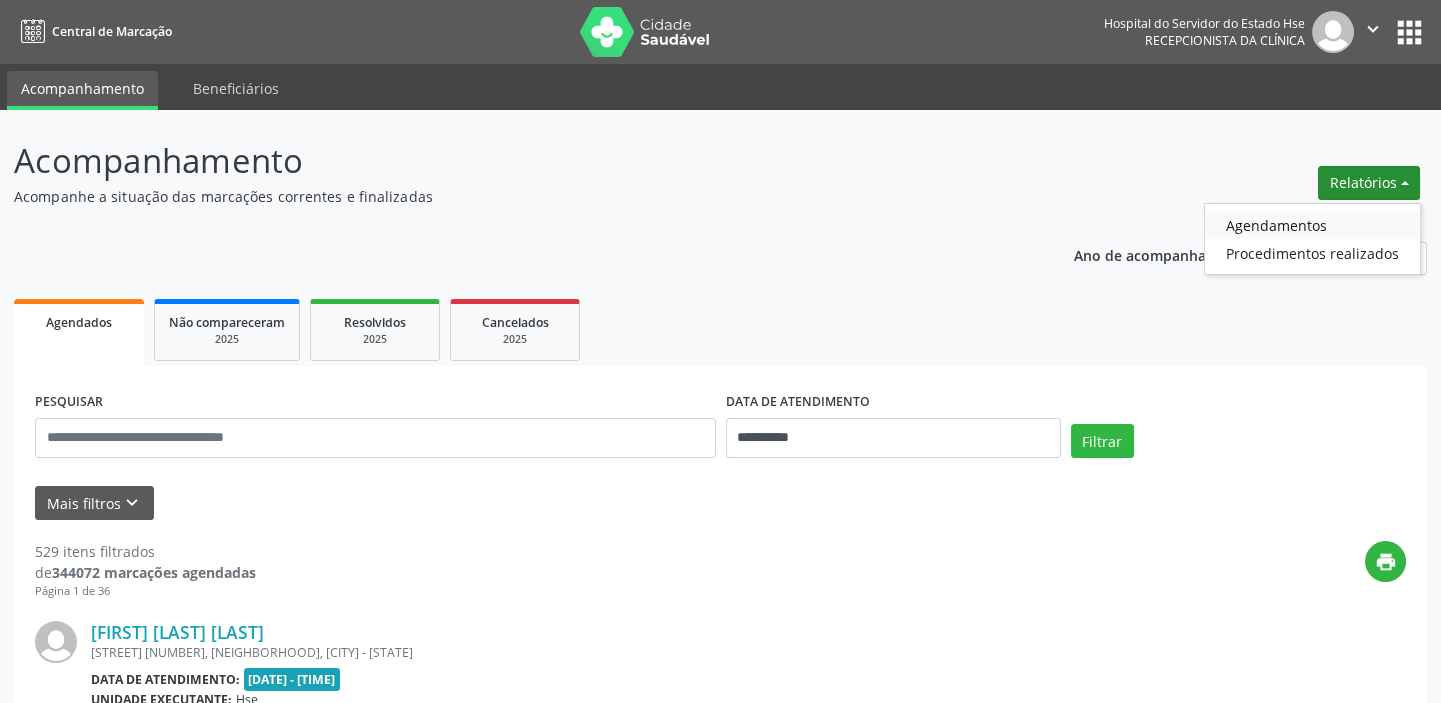 click on "Agendamentos" at bounding box center (1312, 225) 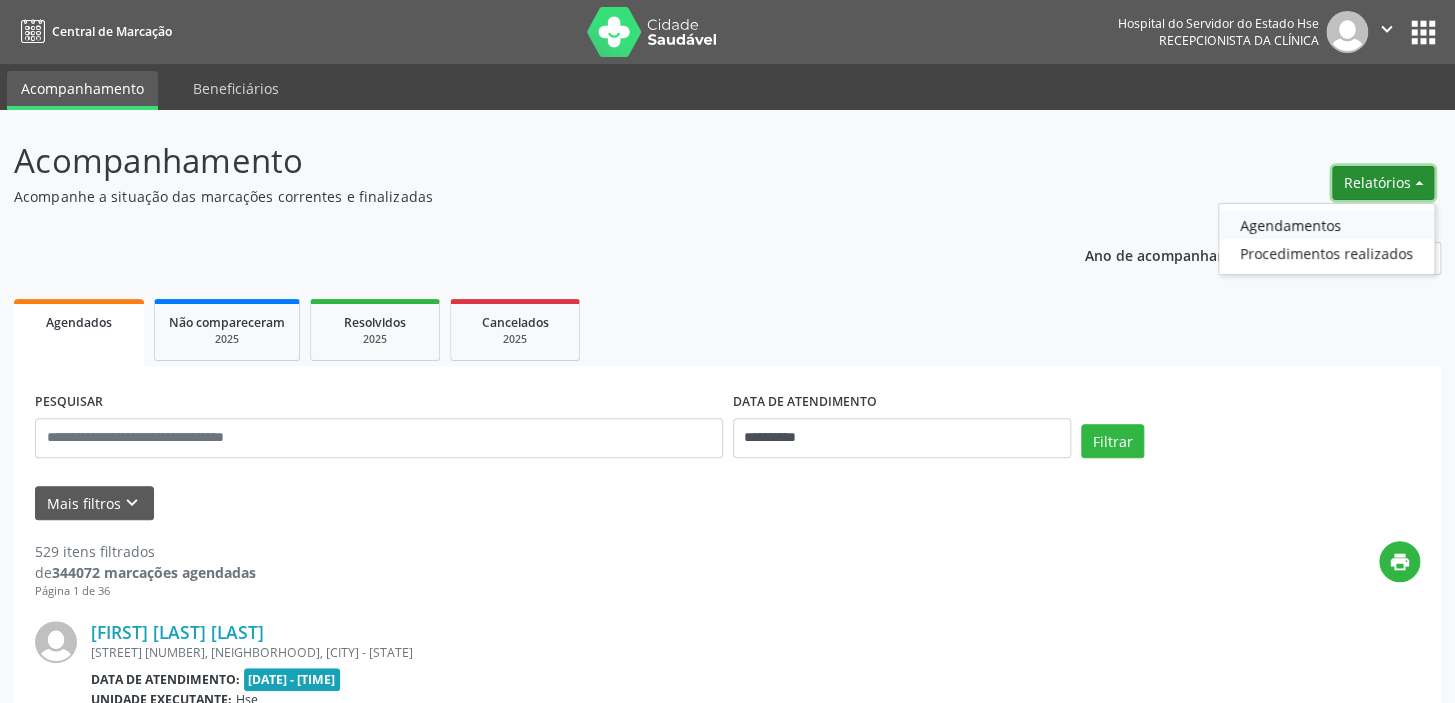 select on "*" 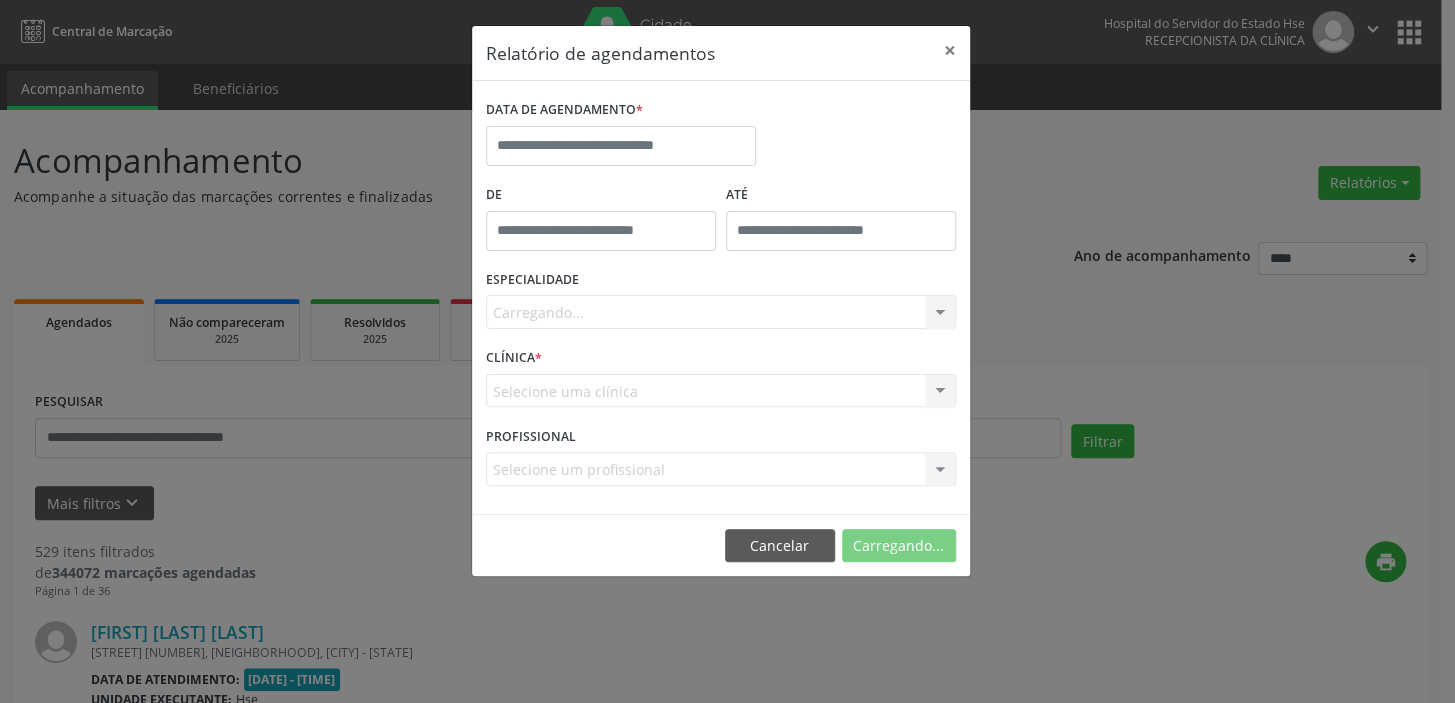 click on "DATA DE AGENDAMENTO
*" at bounding box center (621, 137) 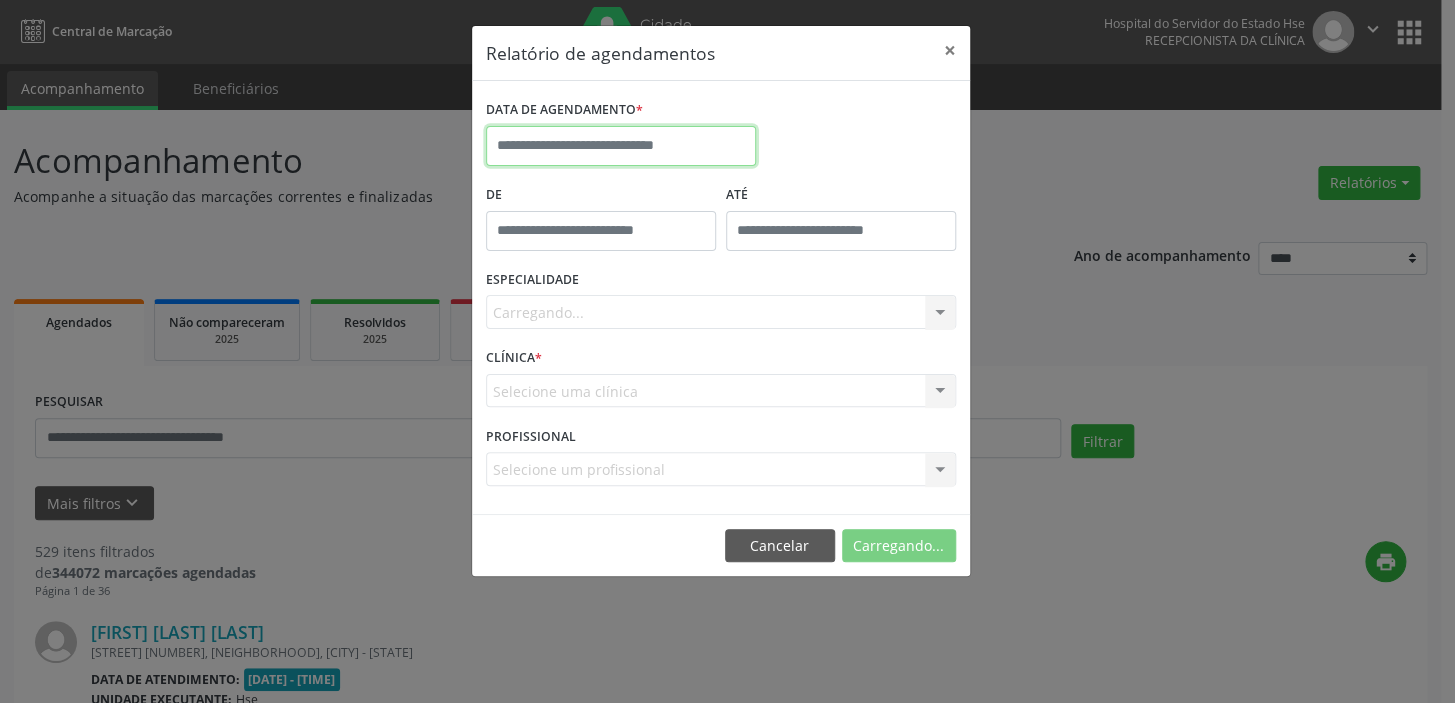 click at bounding box center [621, 146] 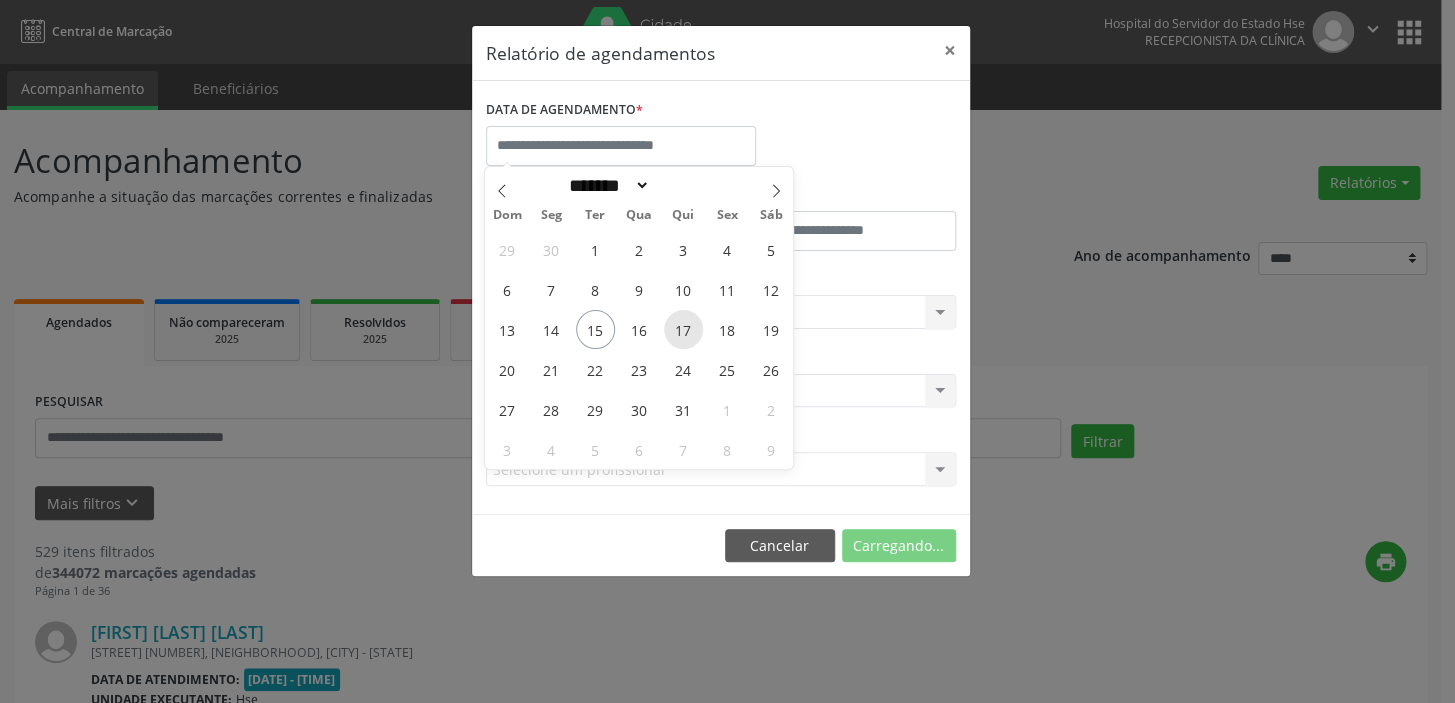 click on "17" at bounding box center (683, 329) 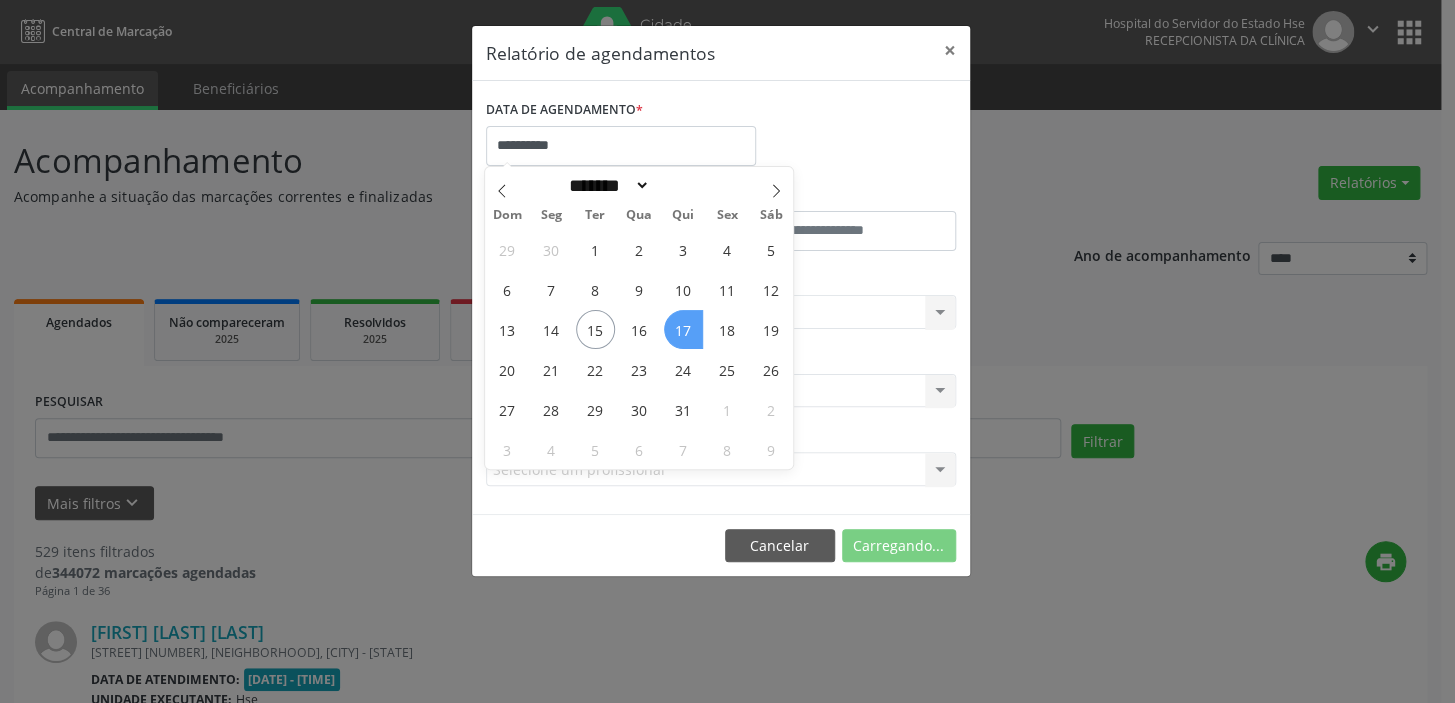 click on "17" at bounding box center (683, 329) 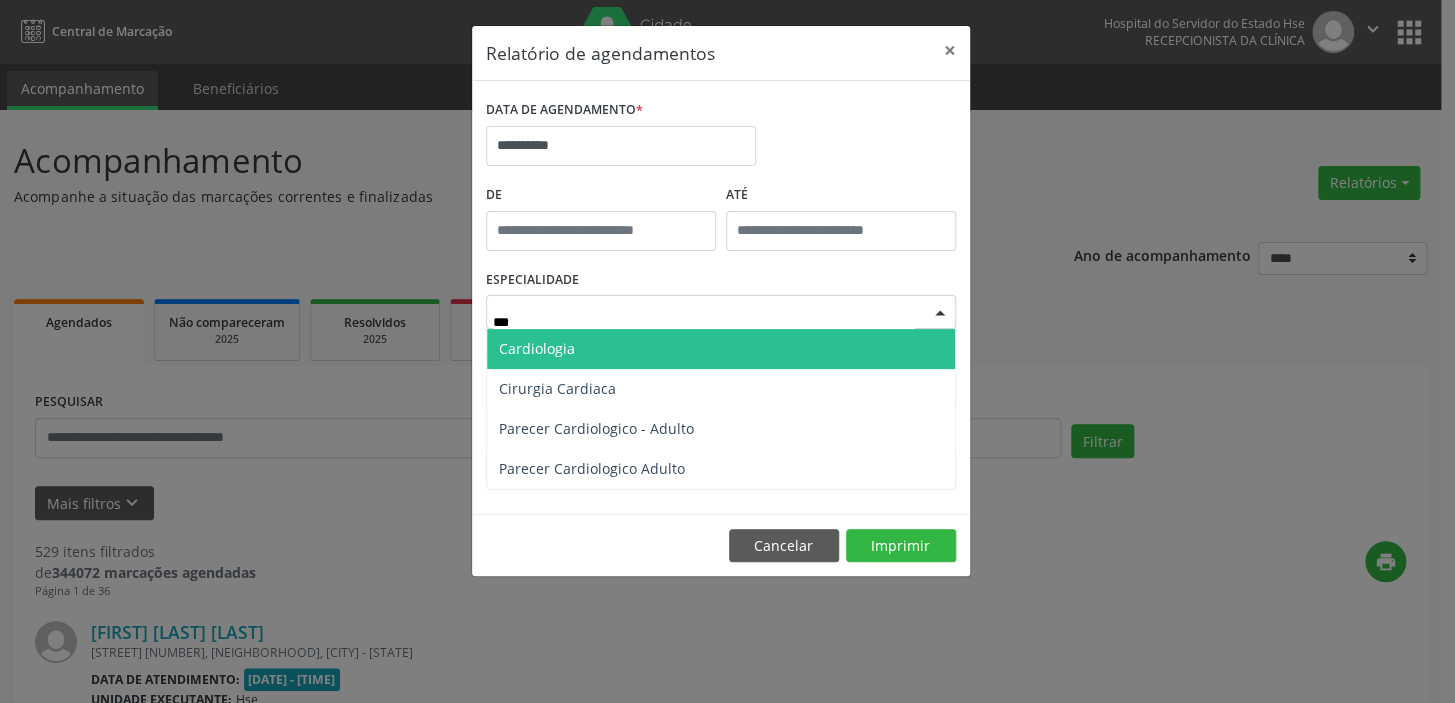 type on "****" 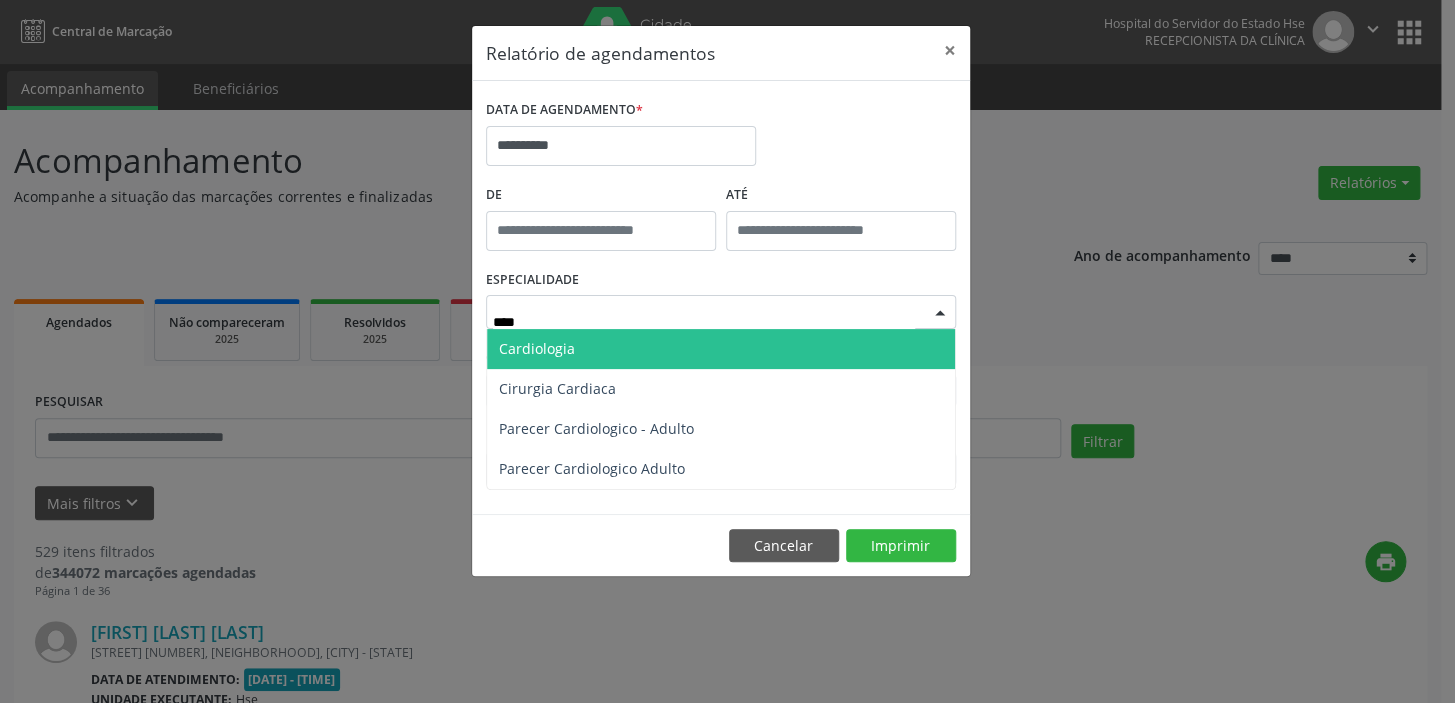 click on "Cardiologia" at bounding box center [537, 348] 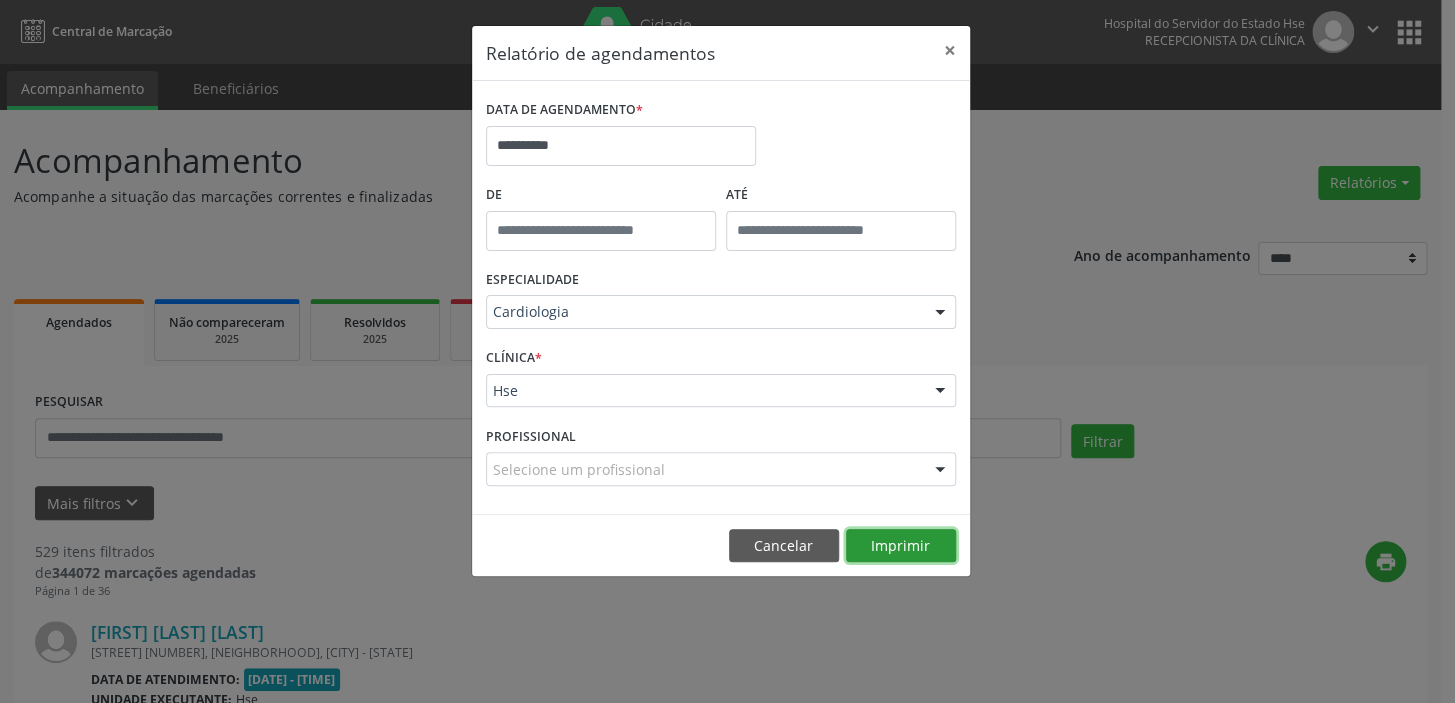 click on "Imprimir" at bounding box center (901, 546) 